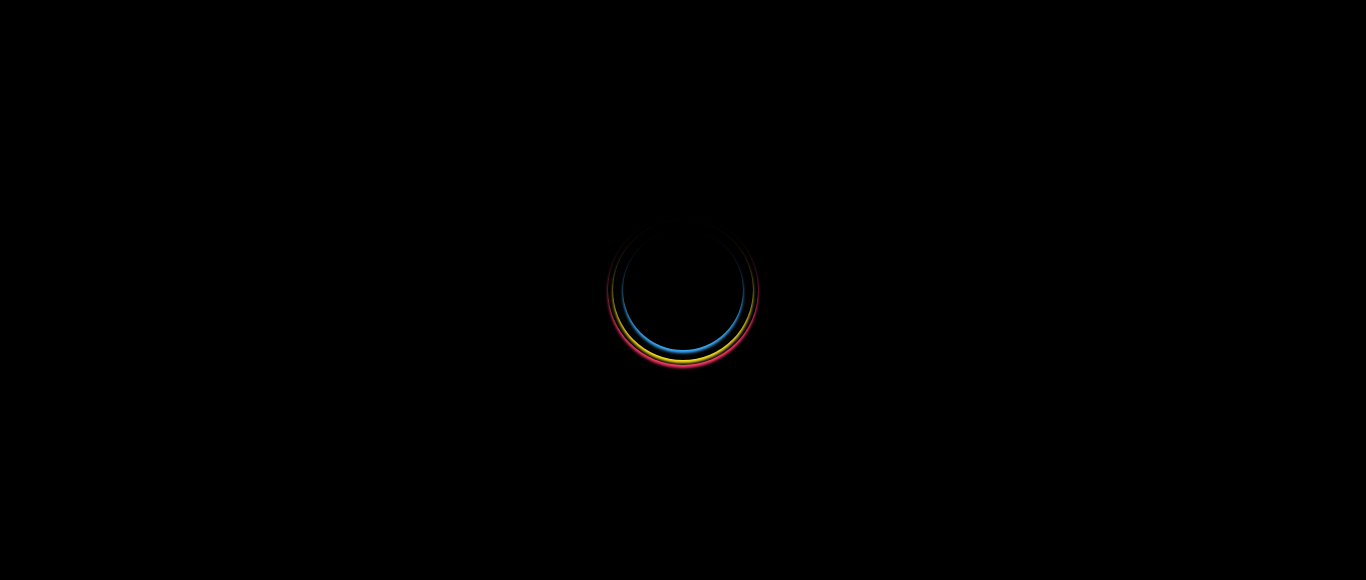 click at bounding box center [683, 290] 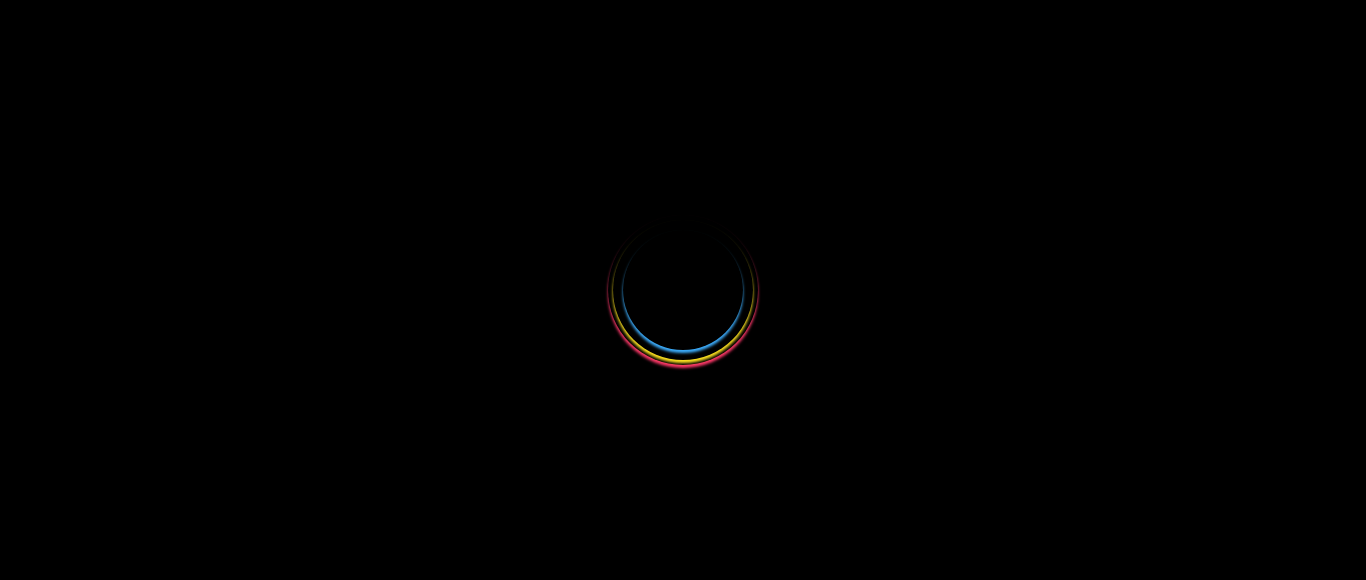 scroll, scrollTop: 0, scrollLeft: 0, axis: both 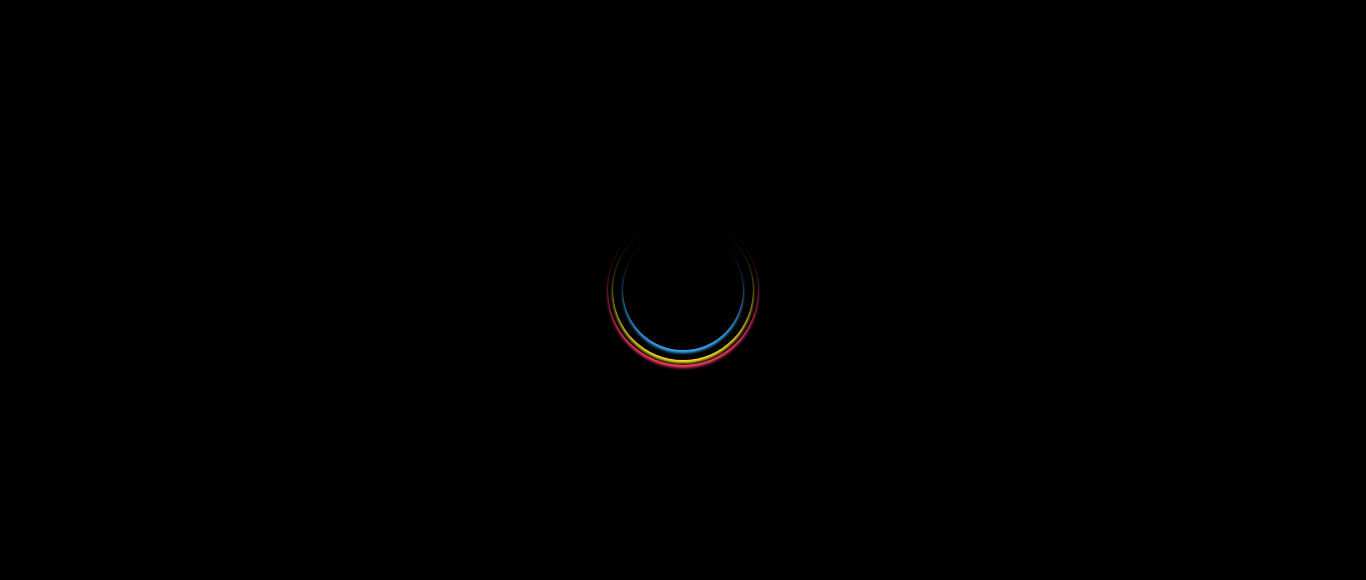 select 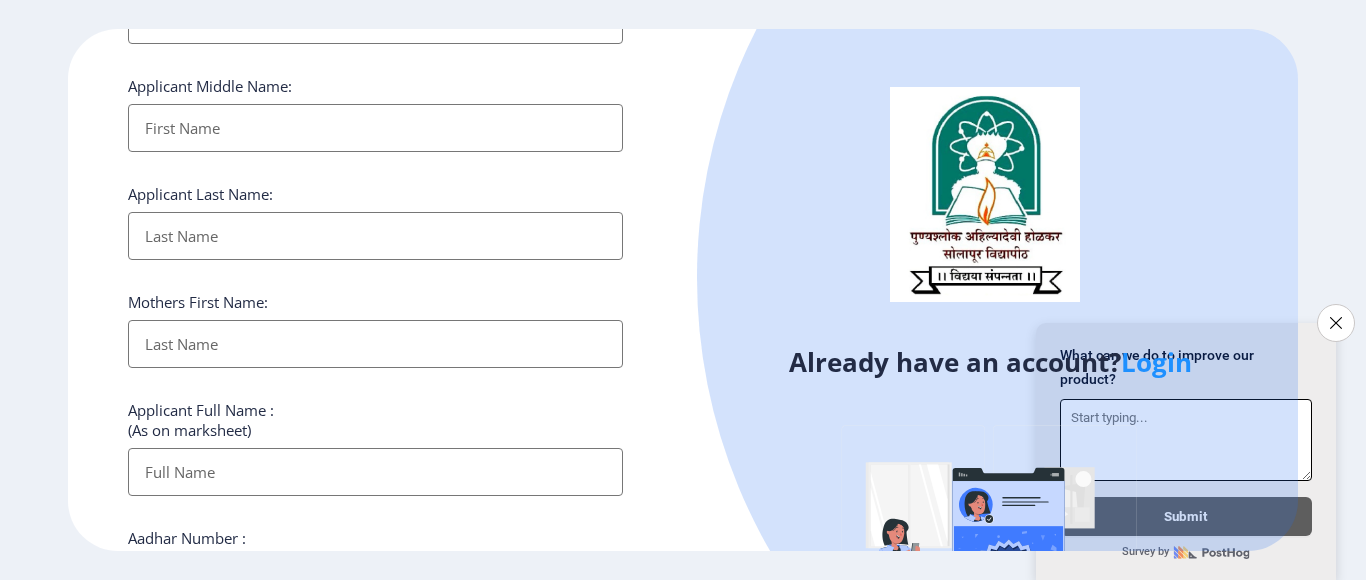 scroll, scrollTop: 170, scrollLeft: 0, axis: vertical 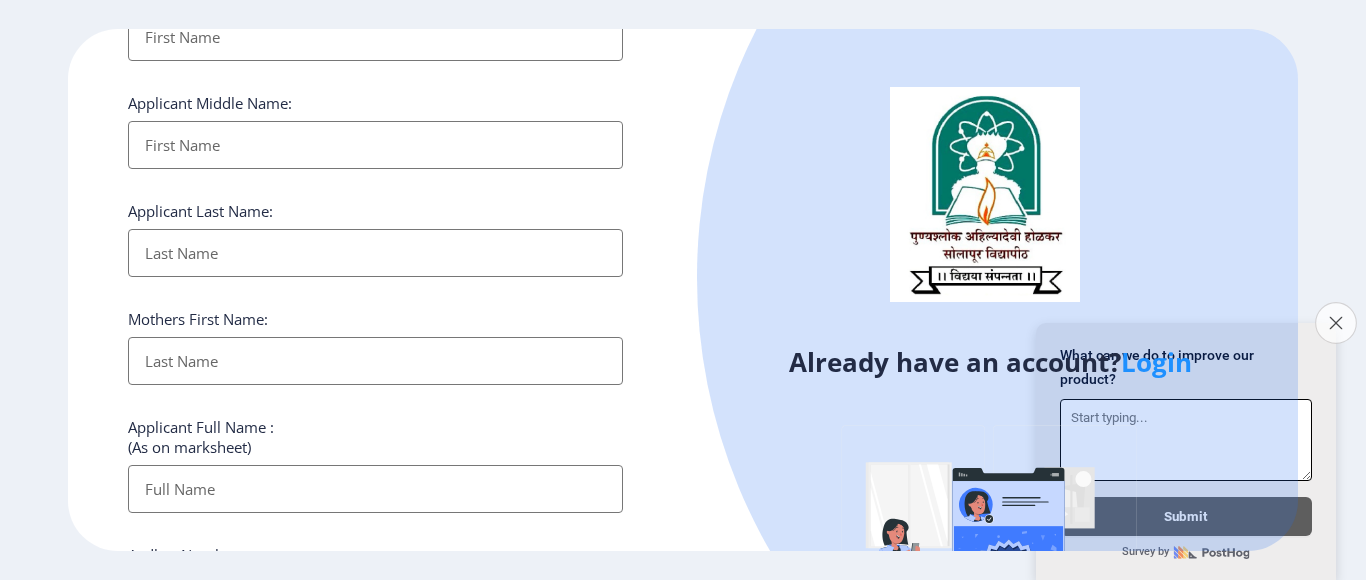click on "Close survey" 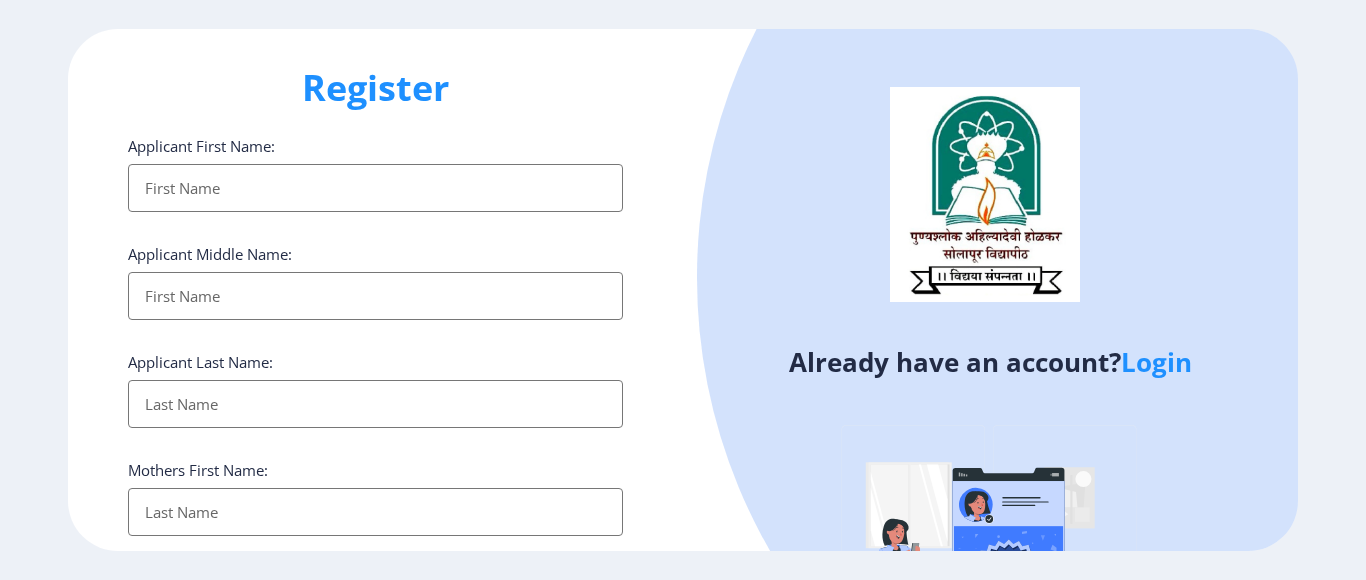 scroll, scrollTop: 0, scrollLeft: 0, axis: both 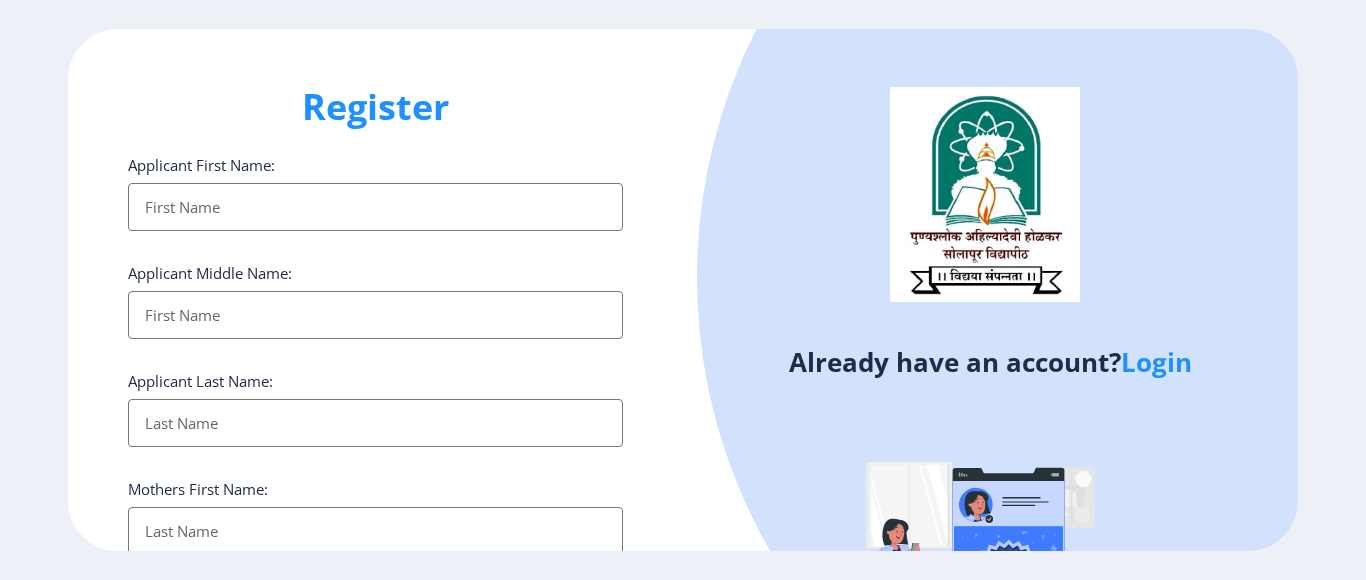 click on "Applicant First Name:" at bounding box center [375, 207] 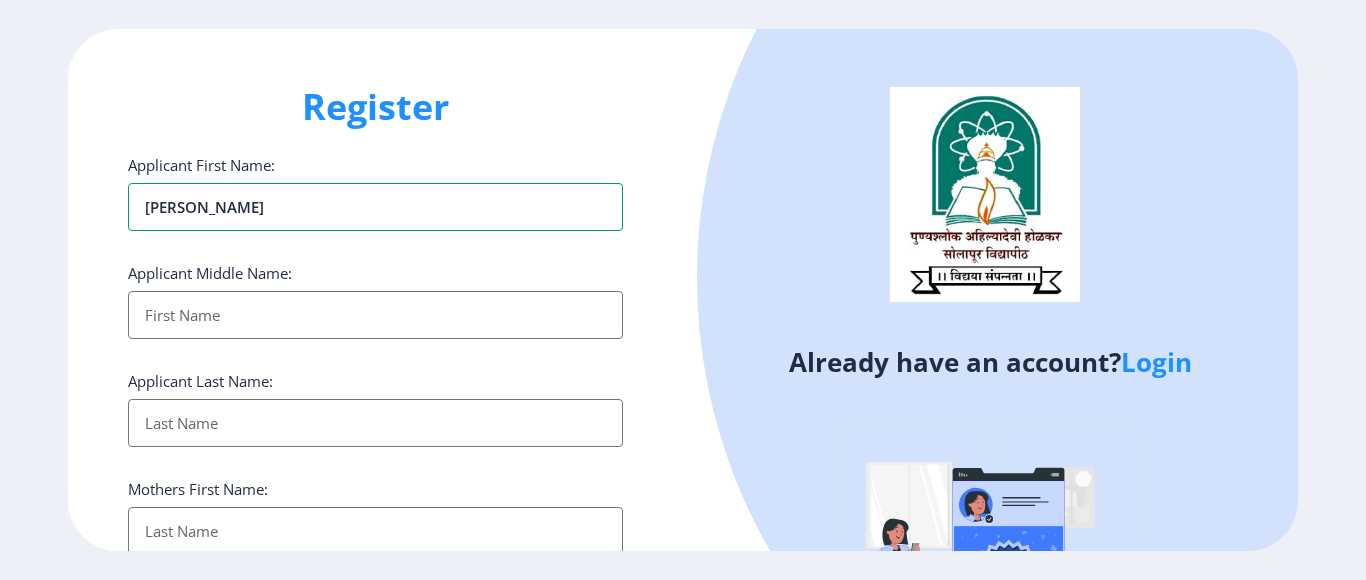 type on "[PERSON_NAME]" 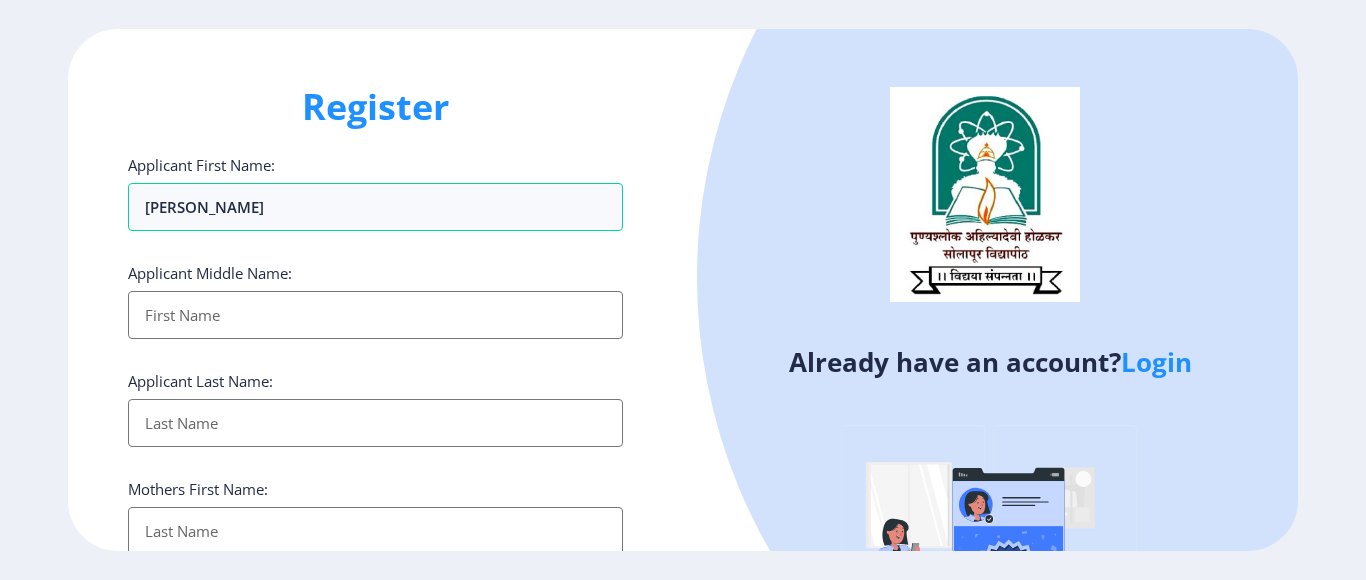 click on "Applicant First Name:" at bounding box center (375, 315) 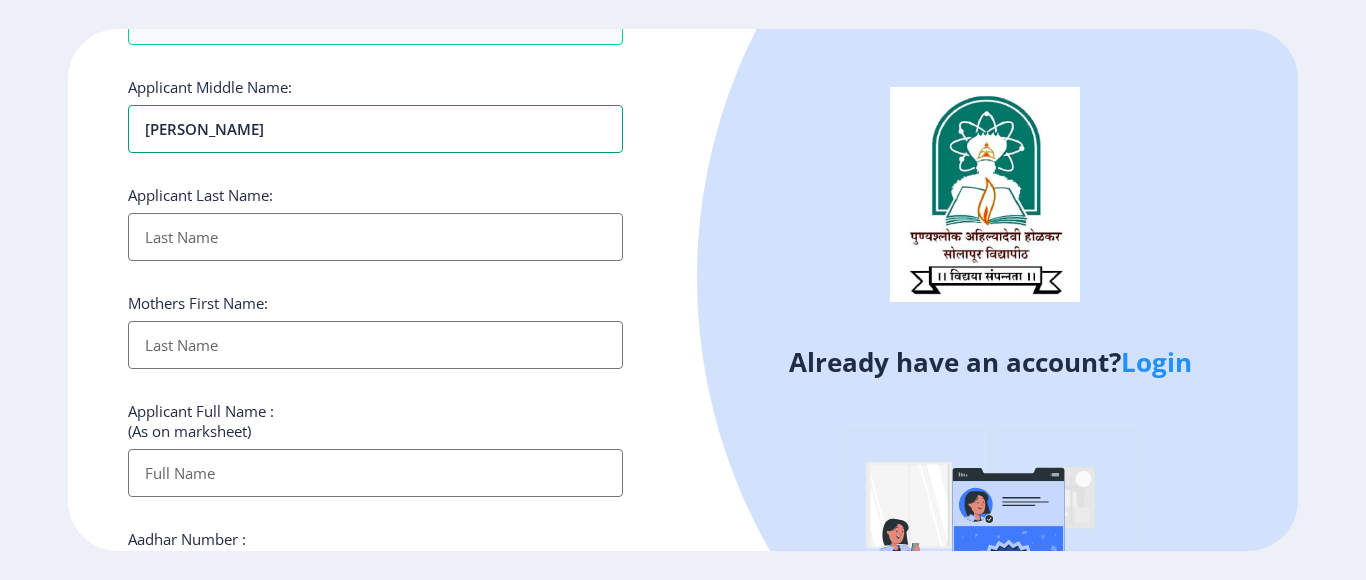 scroll, scrollTop: 200, scrollLeft: 0, axis: vertical 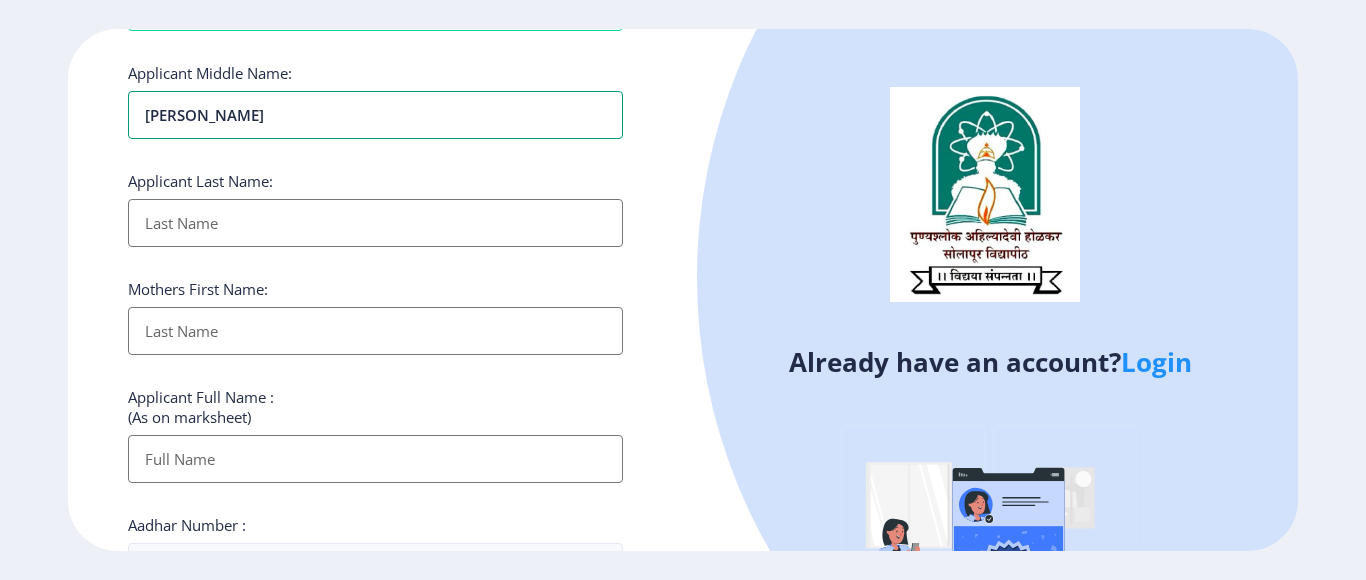 type on "[PERSON_NAME]" 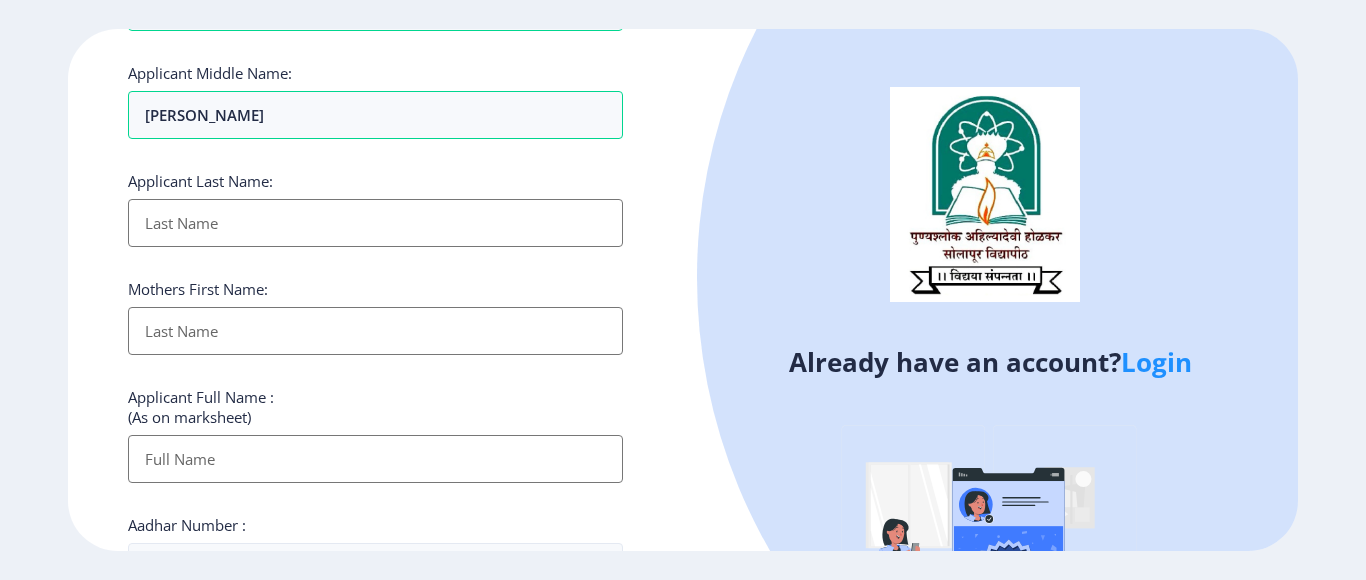 click on "Applicant First Name:" at bounding box center [375, 223] 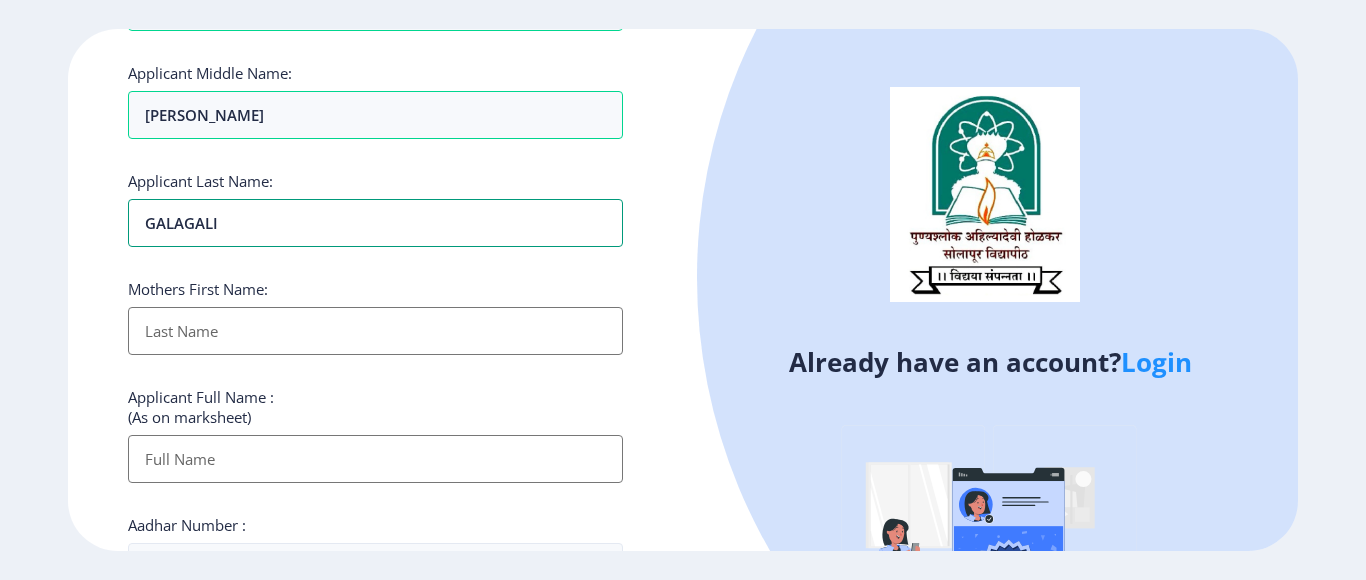 type on "GALAGALI" 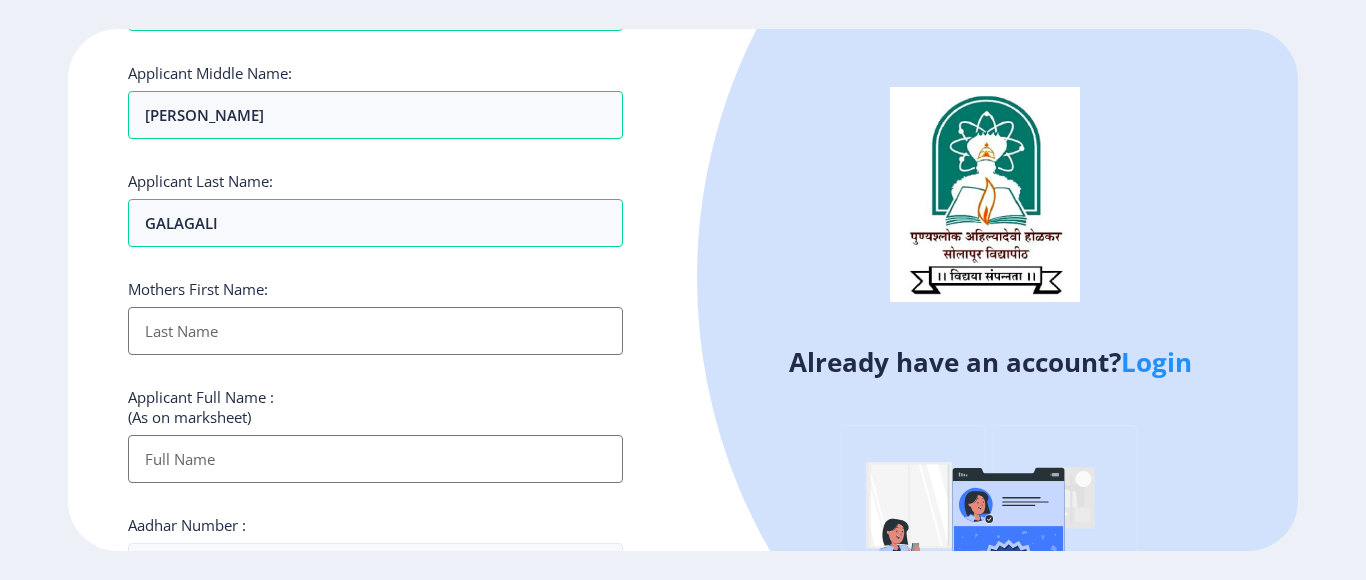 click on "Applicant First Name:" at bounding box center (375, 331) 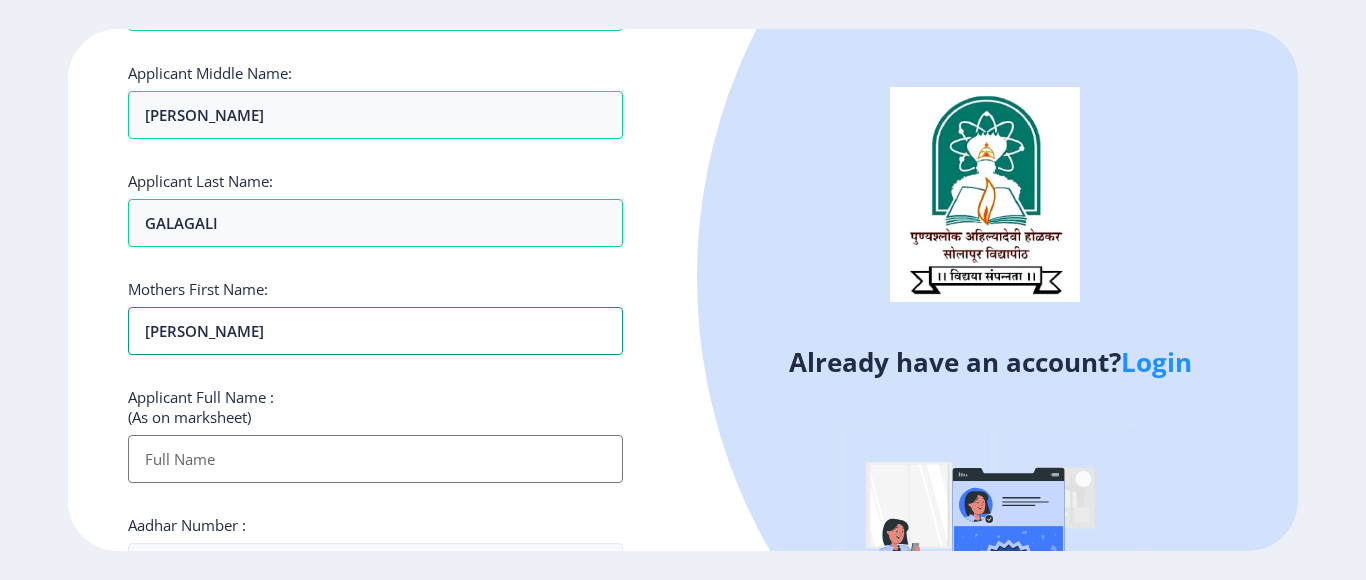 type on "[PERSON_NAME]" 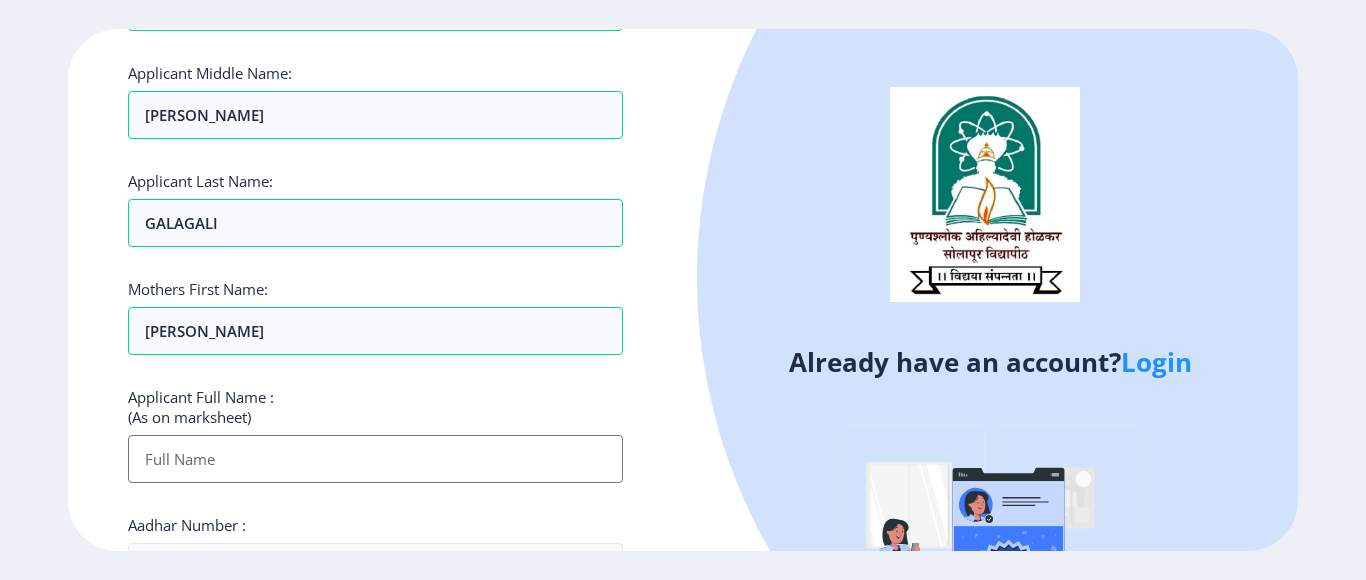 click on "Applicant First Name:" at bounding box center (375, 459) 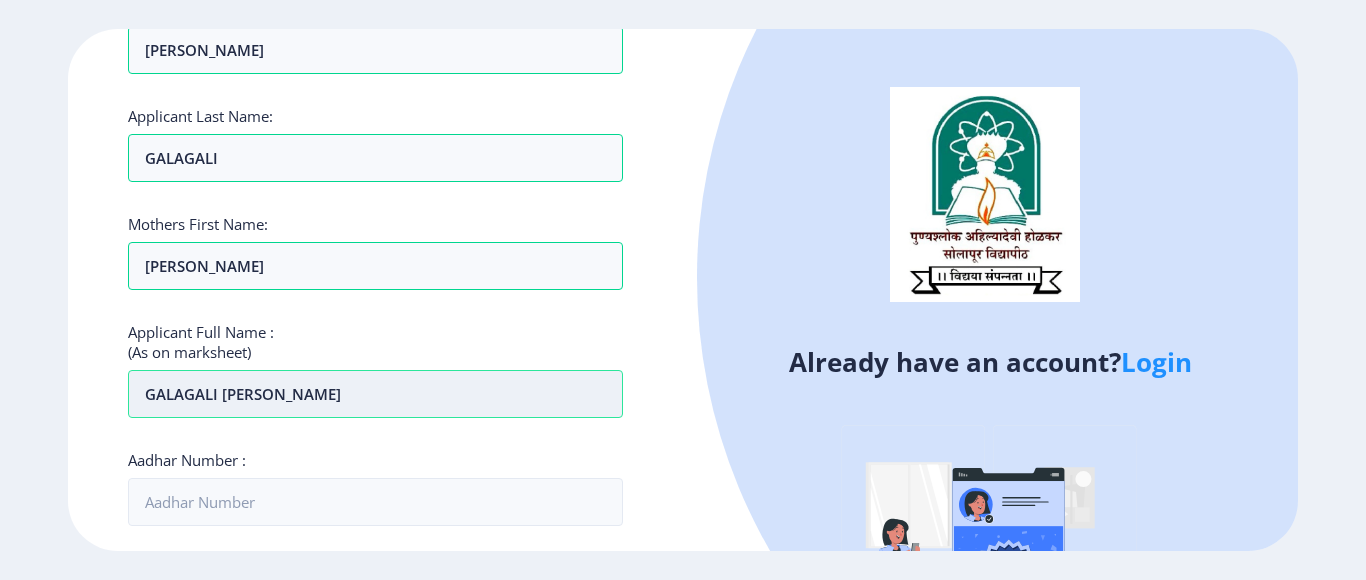 scroll, scrollTop: 300, scrollLeft: 0, axis: vertical 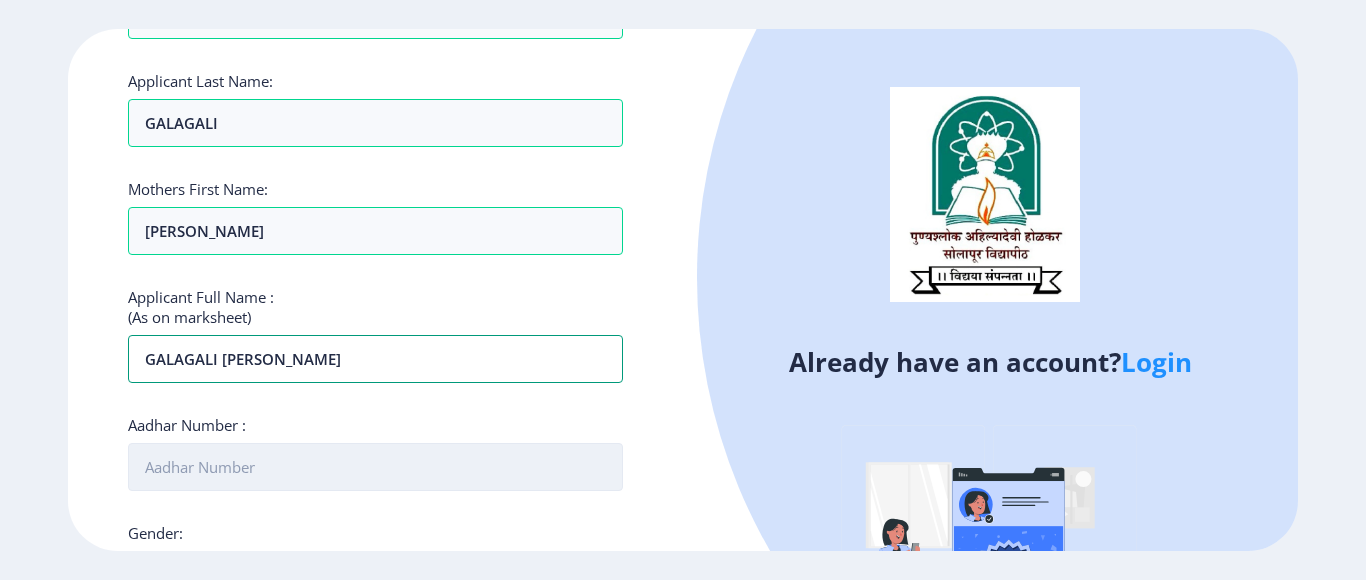 type on "GALAGALI [PERSON_NAME]" 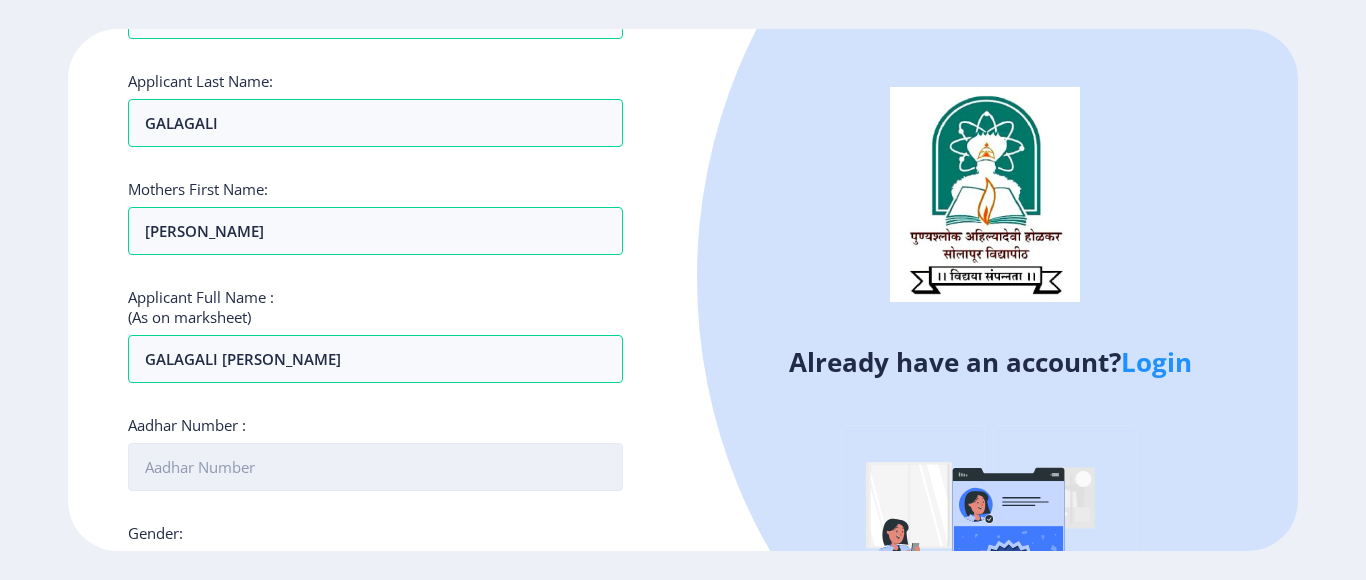 click on "Aadhar Number :" at bounding box center (375, 467) 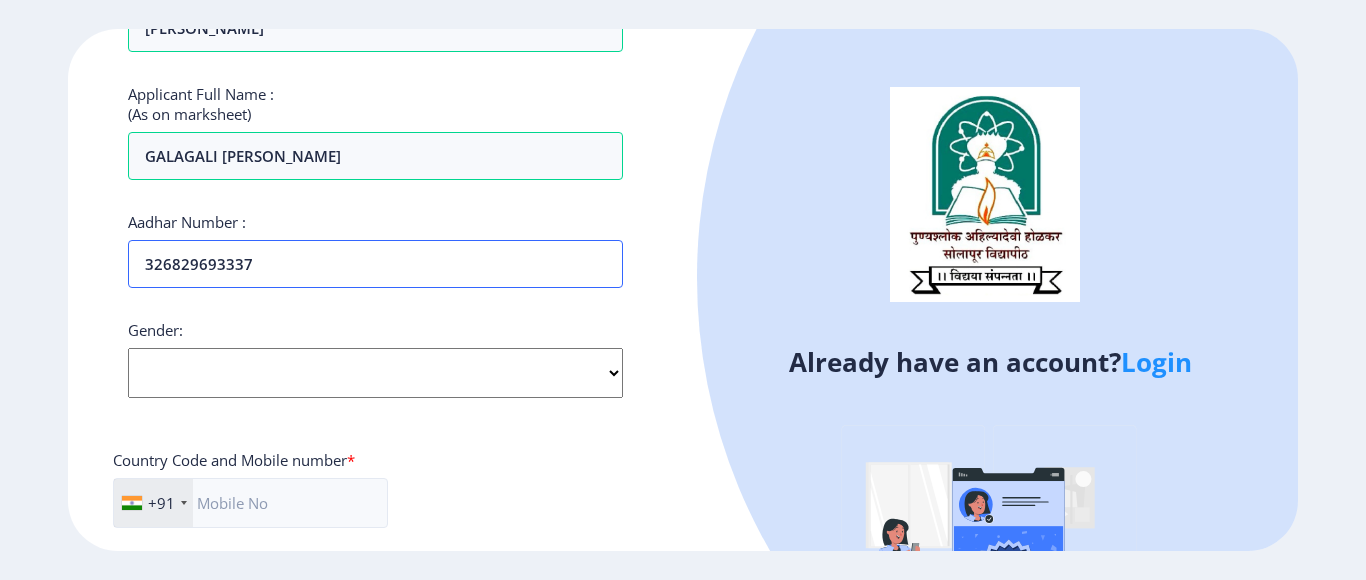 scroll, scrollTop: 600, scrollLeft: 0, axis: vertical 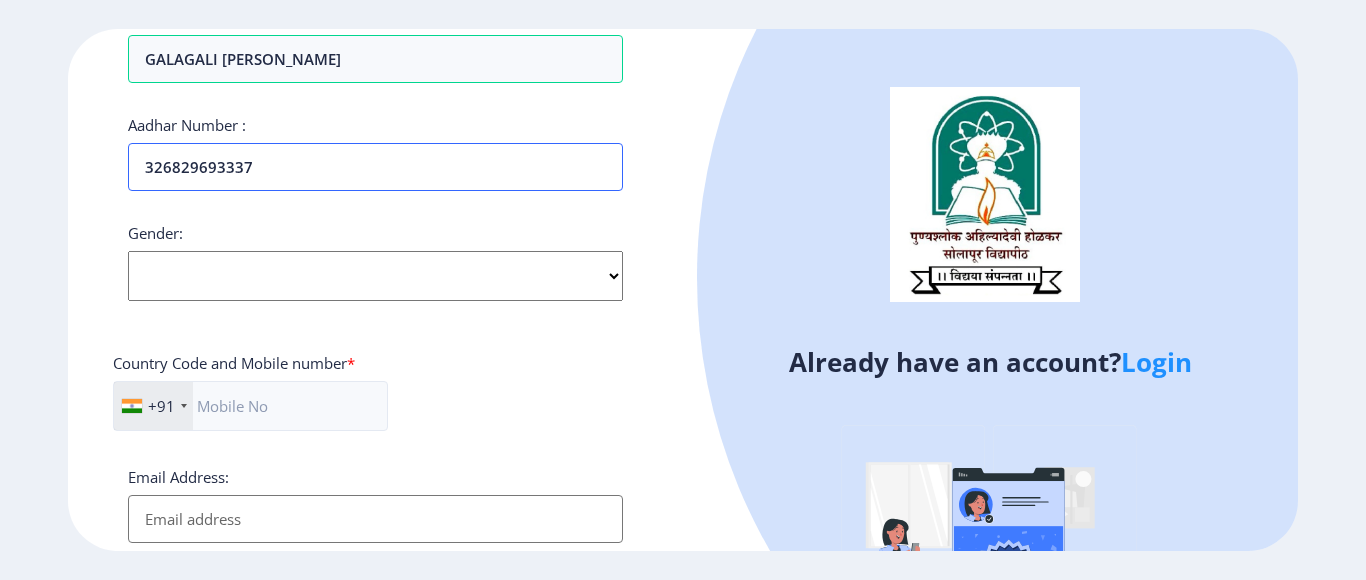 type on "326829693337" 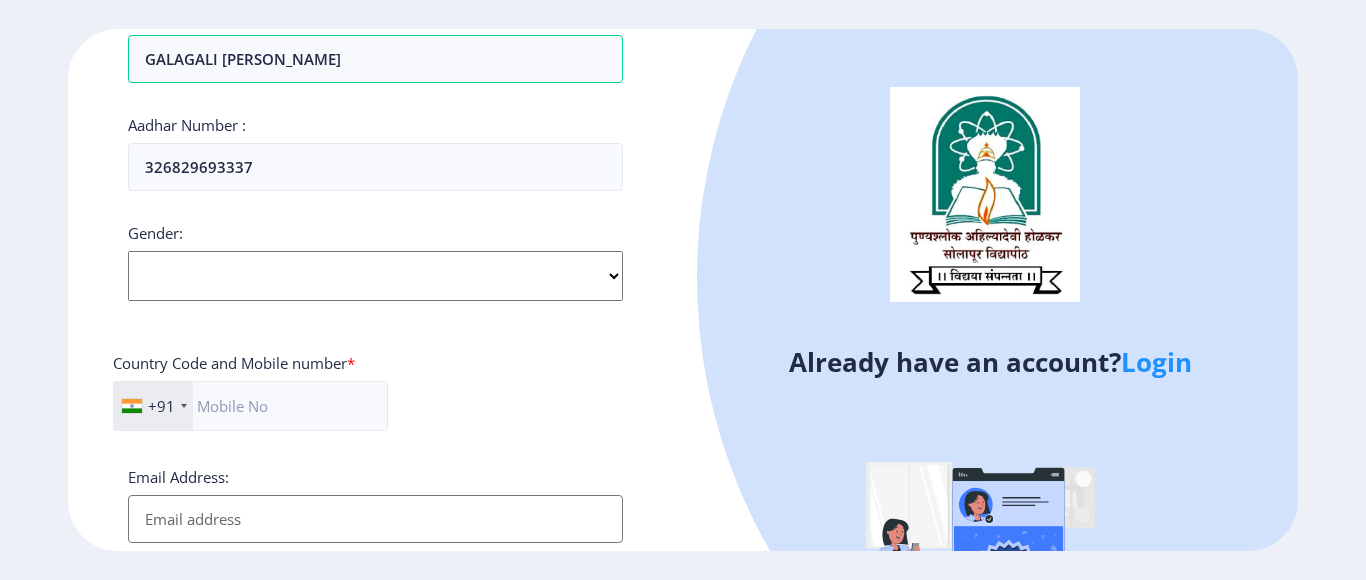 click on "Select Gender [DEMOGRAPHIC_DATA] [DEMOGRAPHIC_DATA] Other" 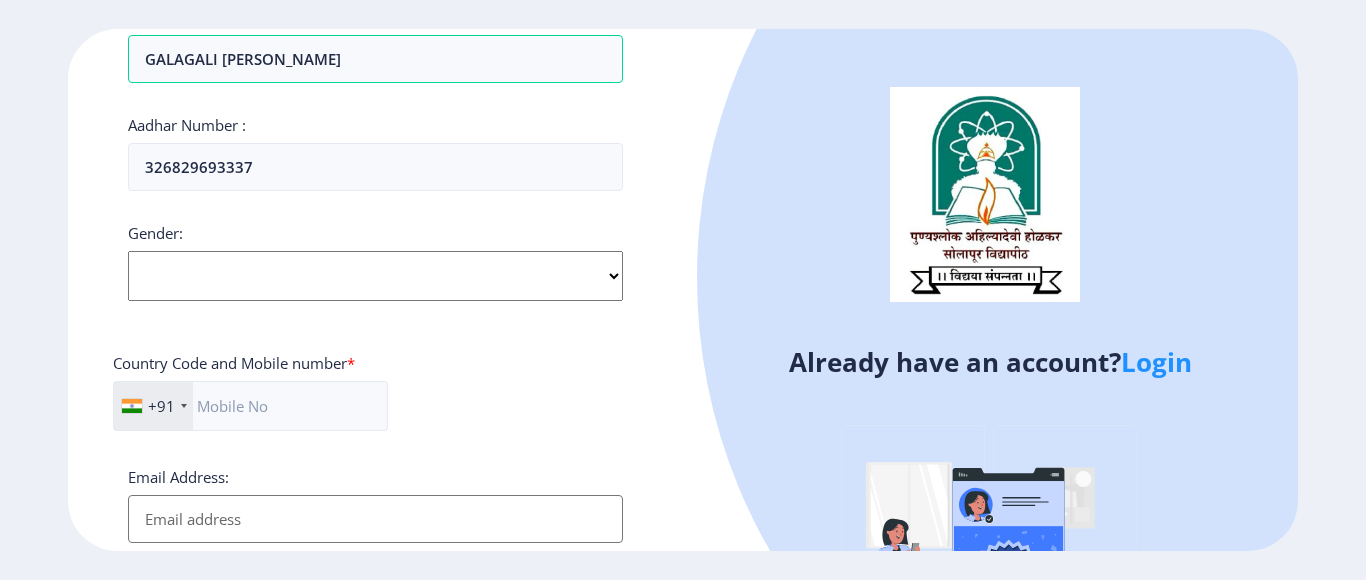 select on "[DEMOGRAPHIC_DATA]" 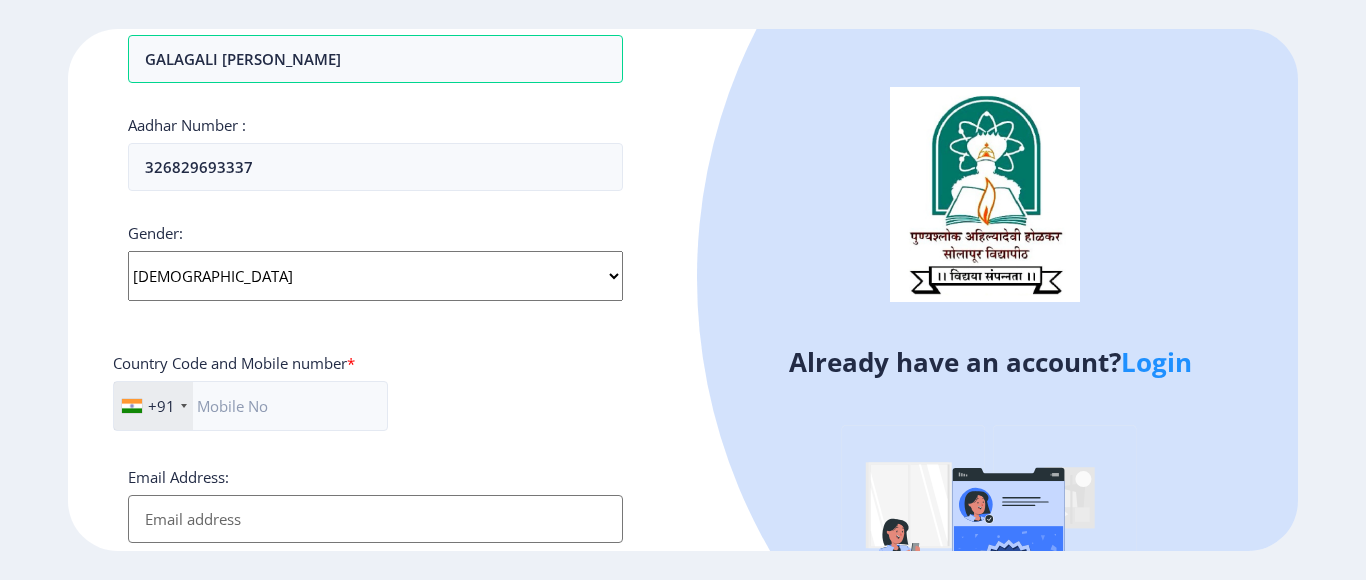 click on "Select Gender [DEMOGRAPHIC_DATA] [DEMOGRAPHIC_DATA] Other" 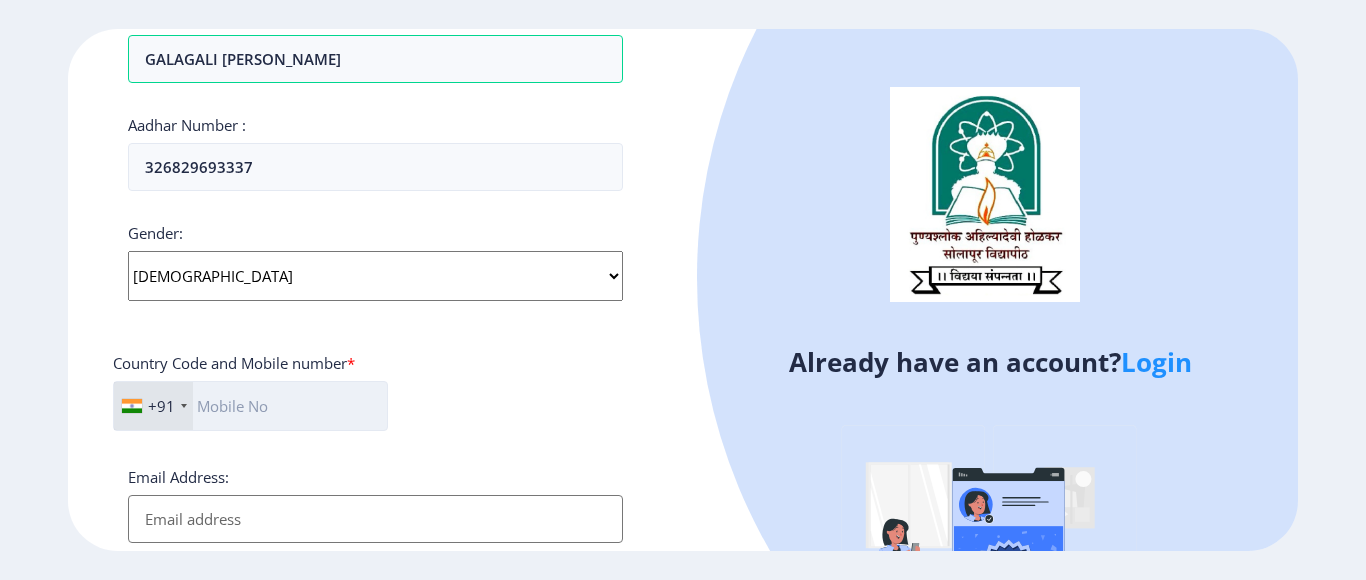 click 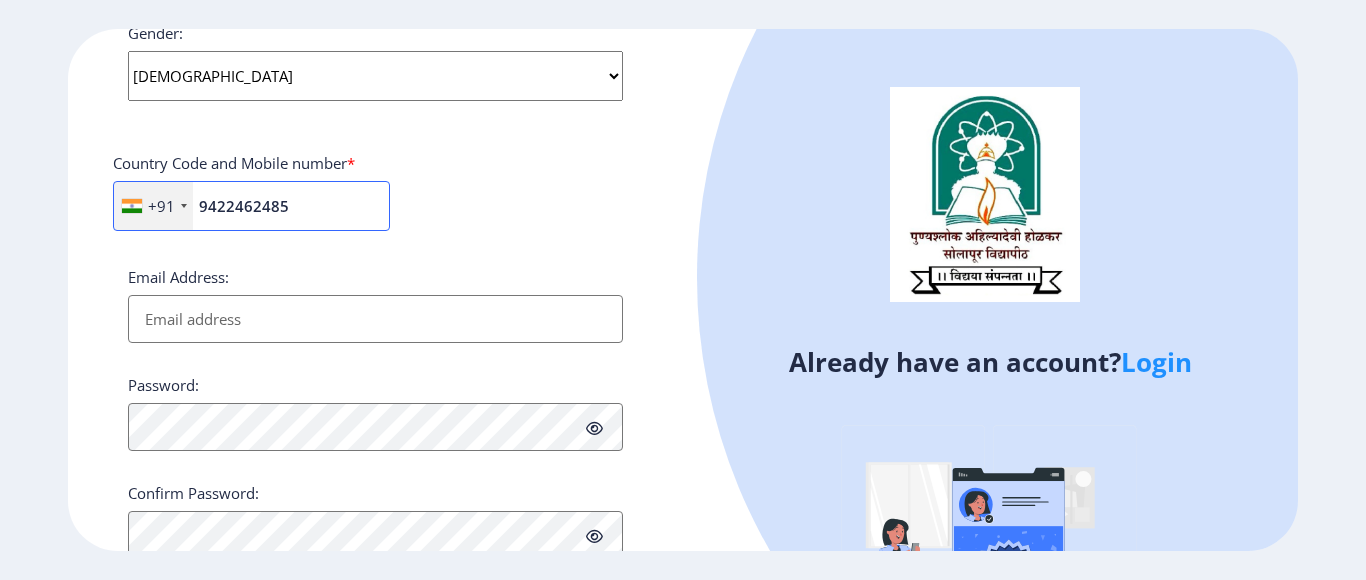 scroll, scrollTop: 870, scrollLeft: 0, axis: vertical 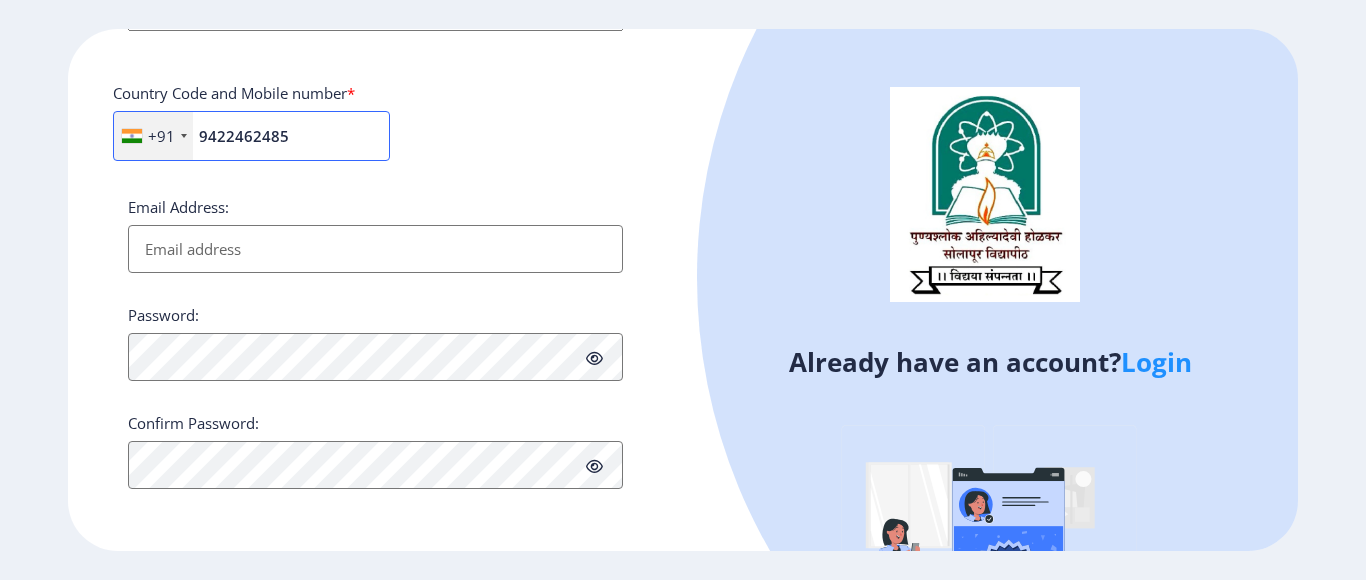 type on "9422462485" 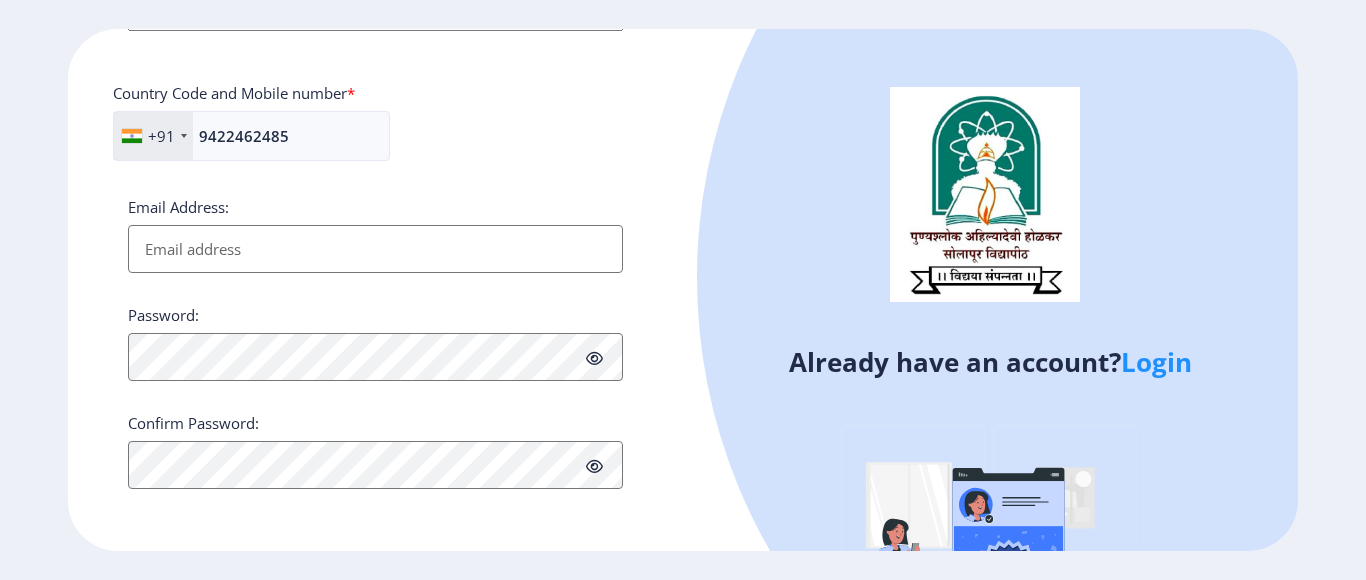 click on "Email Address:" at bounding box center [375, 249] 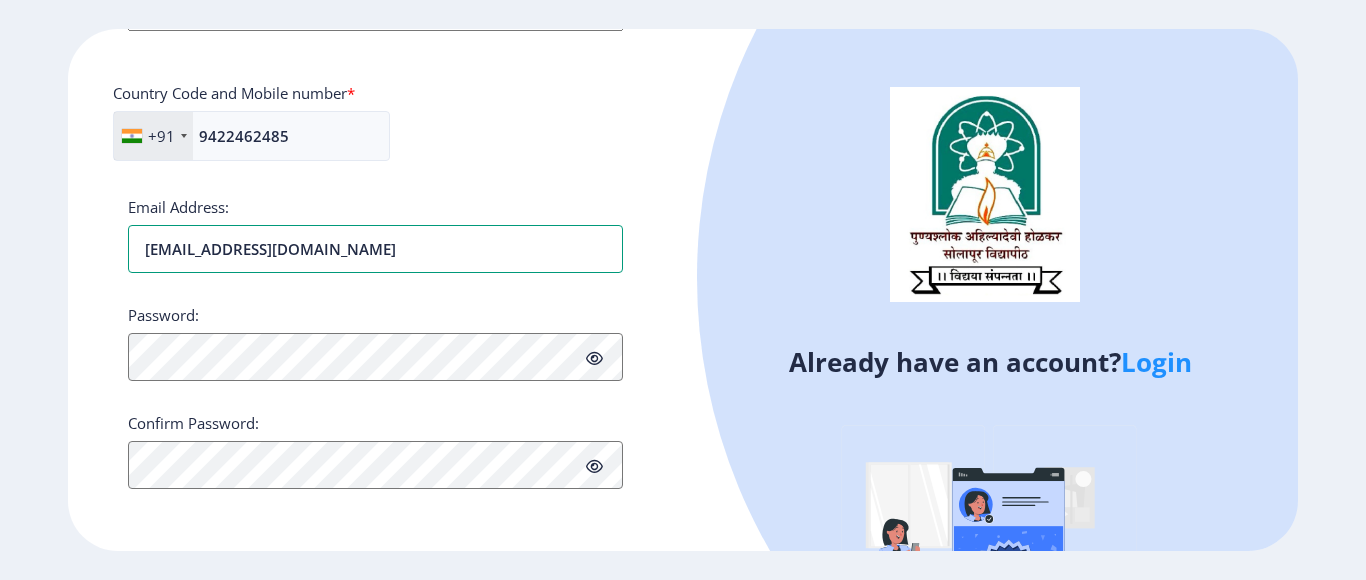 type on "[EMAIL_ADDRESS][DOMAIN_NAME]" 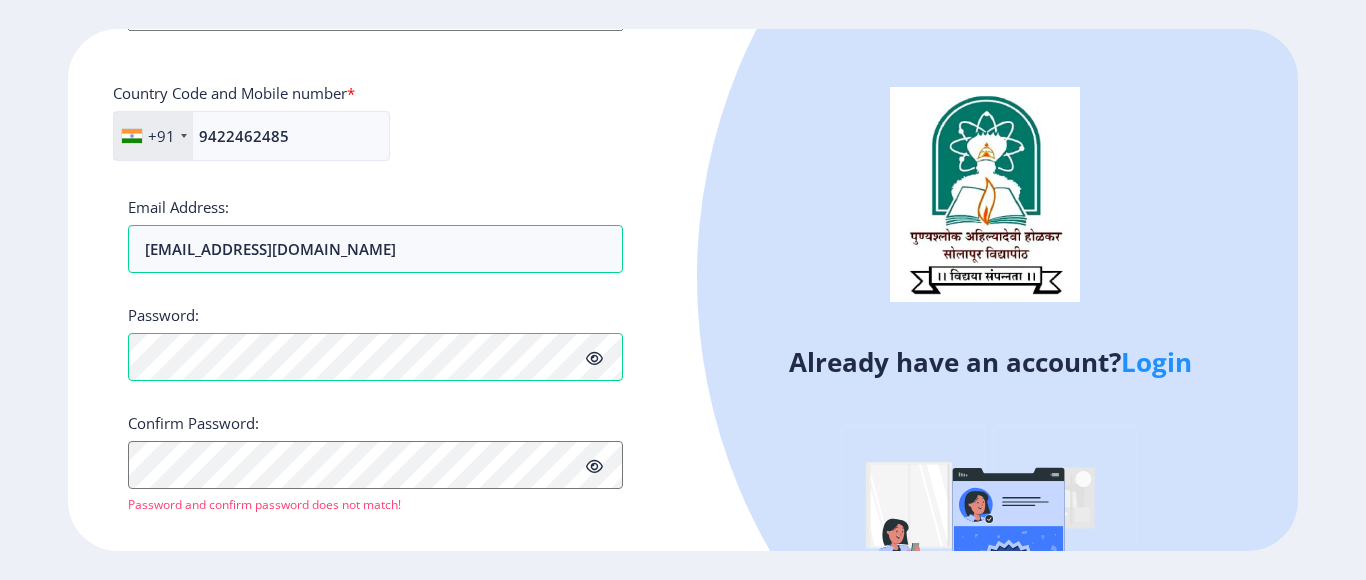 click 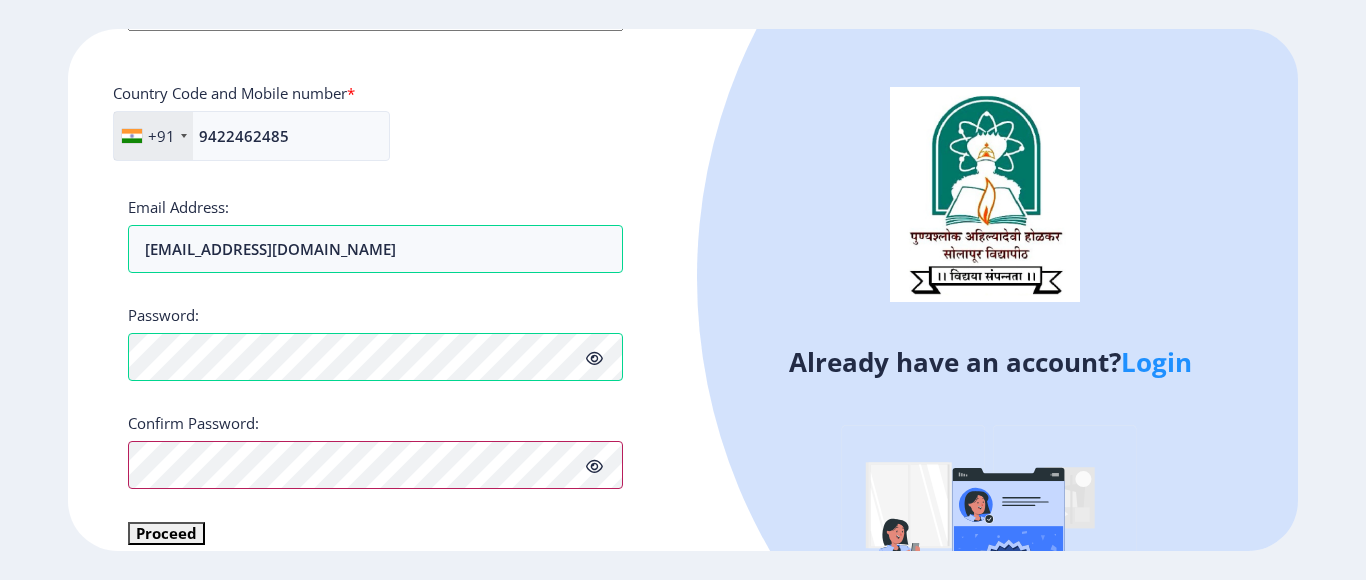 scroll, scrollTop: 894, scrollLeft: 0, axis: vertical 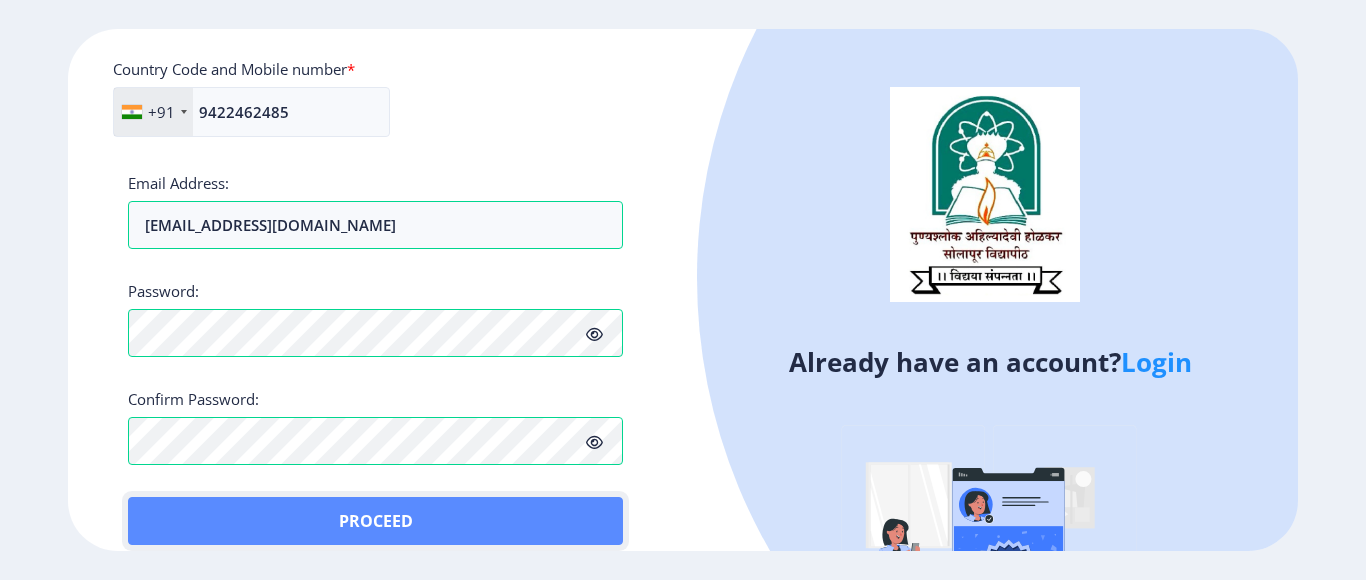 click on "Proceed" 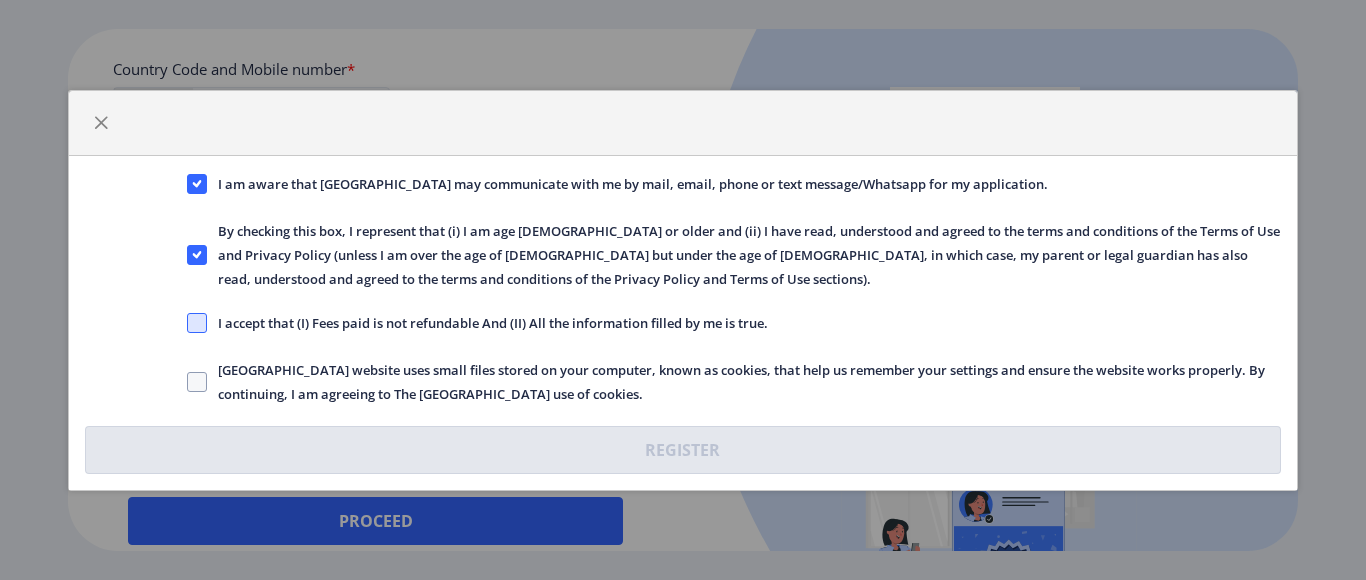 click 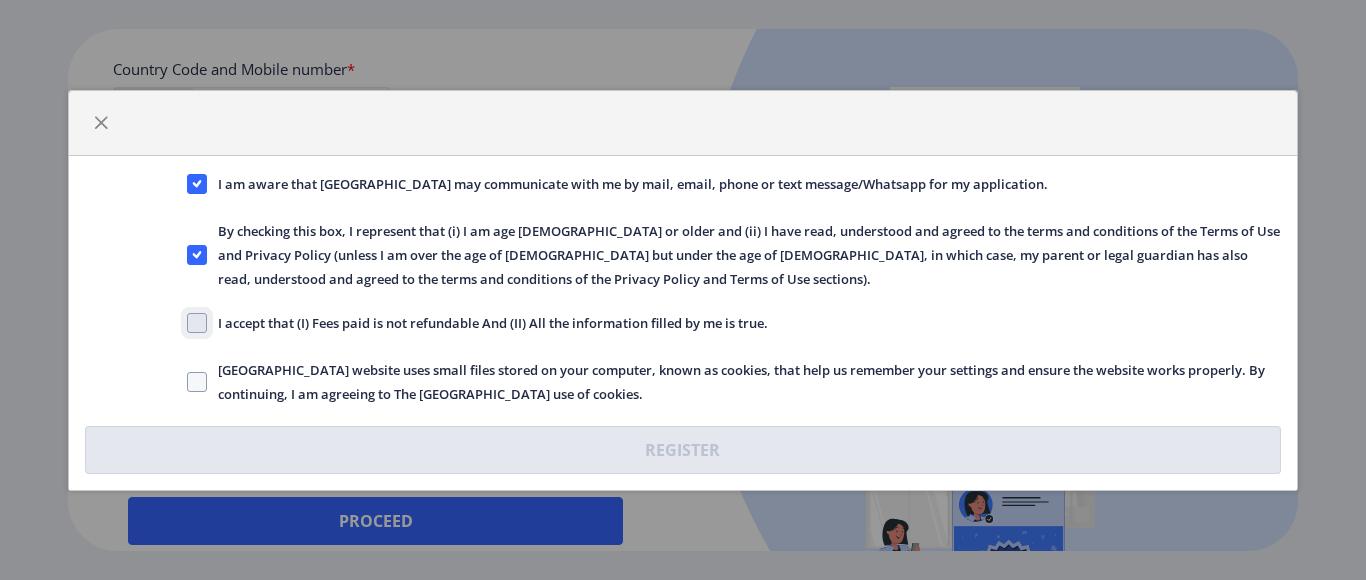 checkbox on "true" 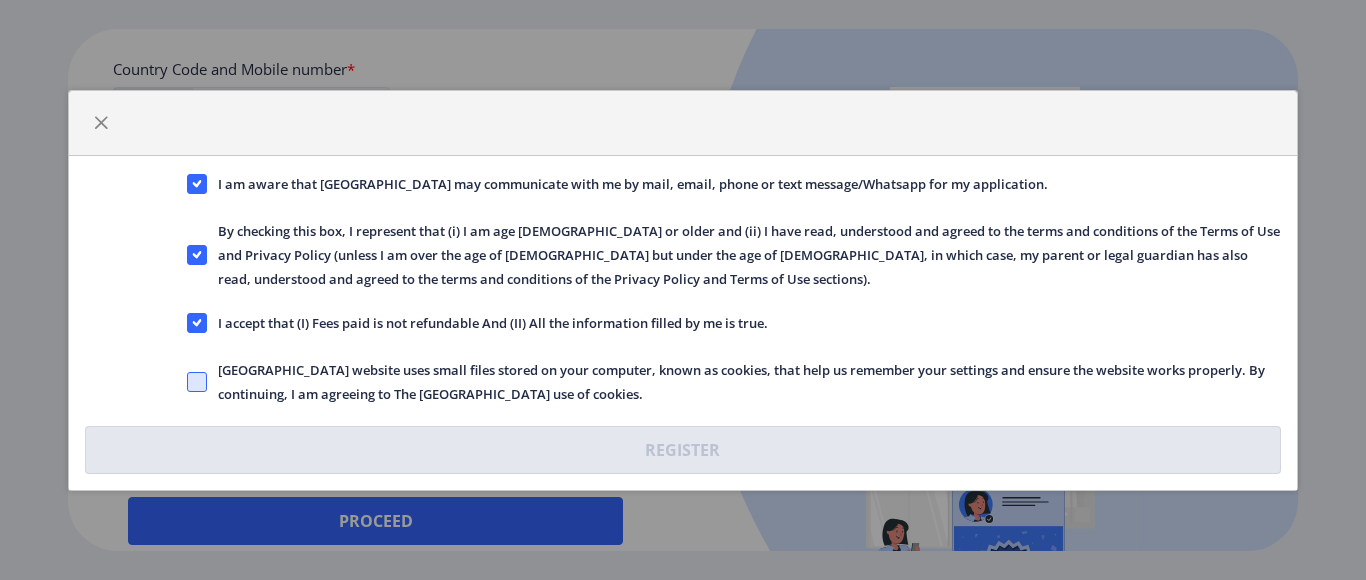 click 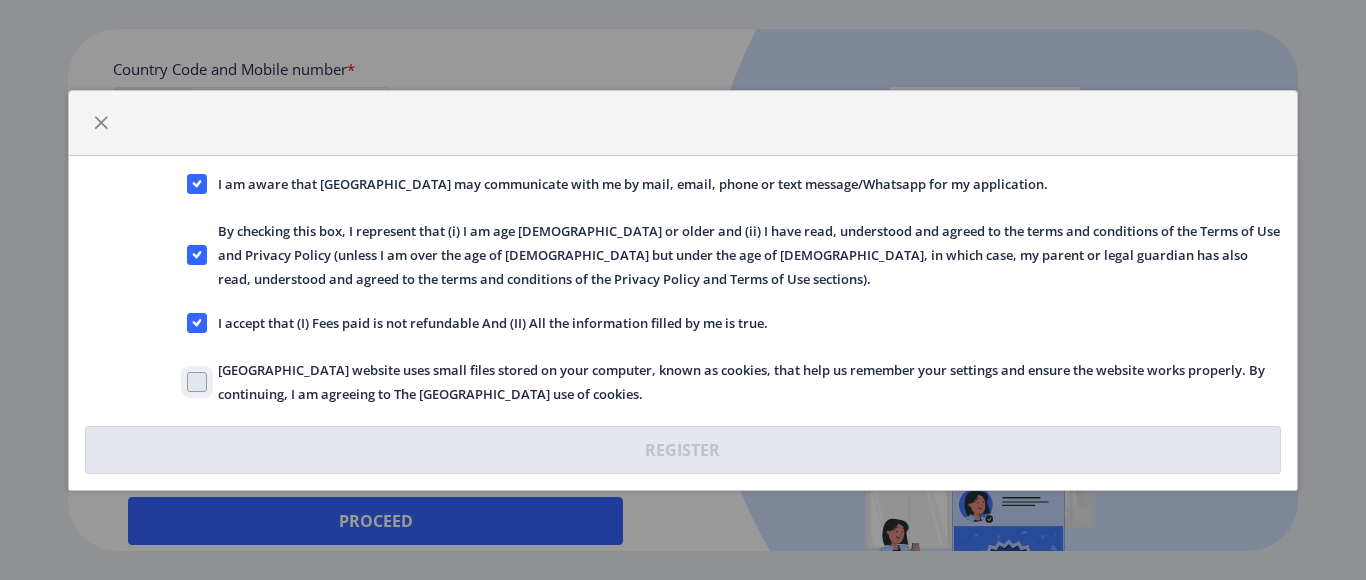 click on "[GEOGRAPHIC_DATA] website uses small files stored on your computer, known as cookies, that help us remember your settings and ensure the website works properly. By continuing, I am agreeing to The [GEOGRAPHIC_DATA] use of cookies." 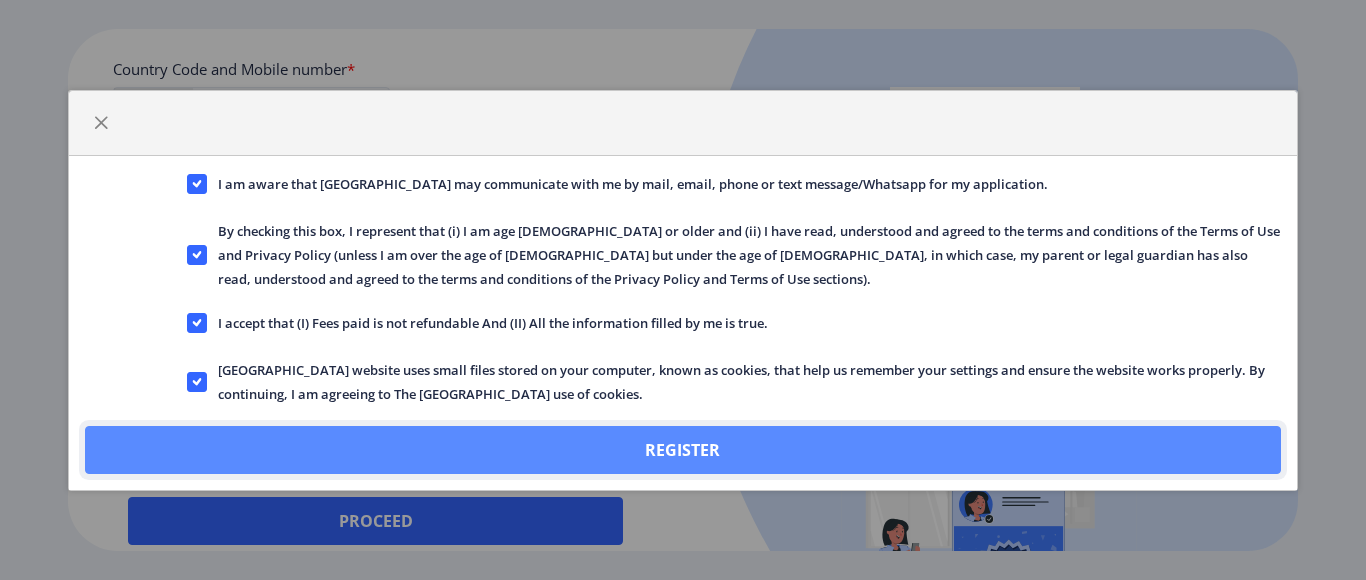 click on "Register" 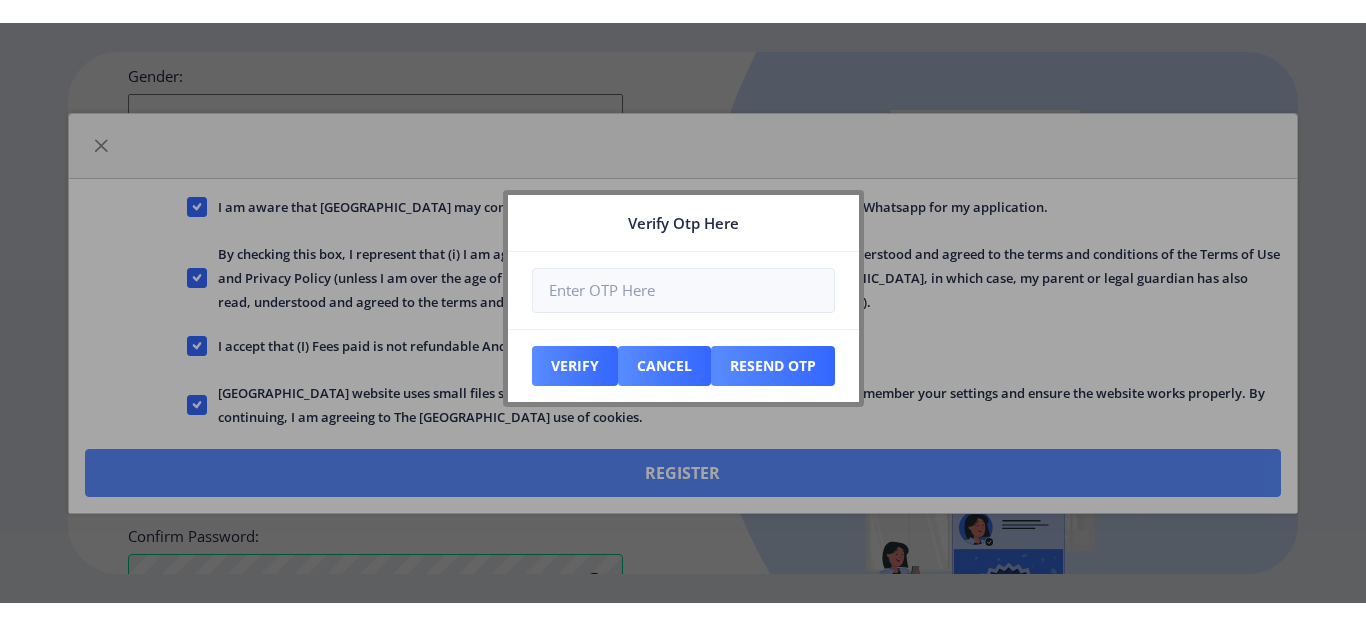 scroll, scrollTop: 1008, scrollLeft: 0, axis: vertical 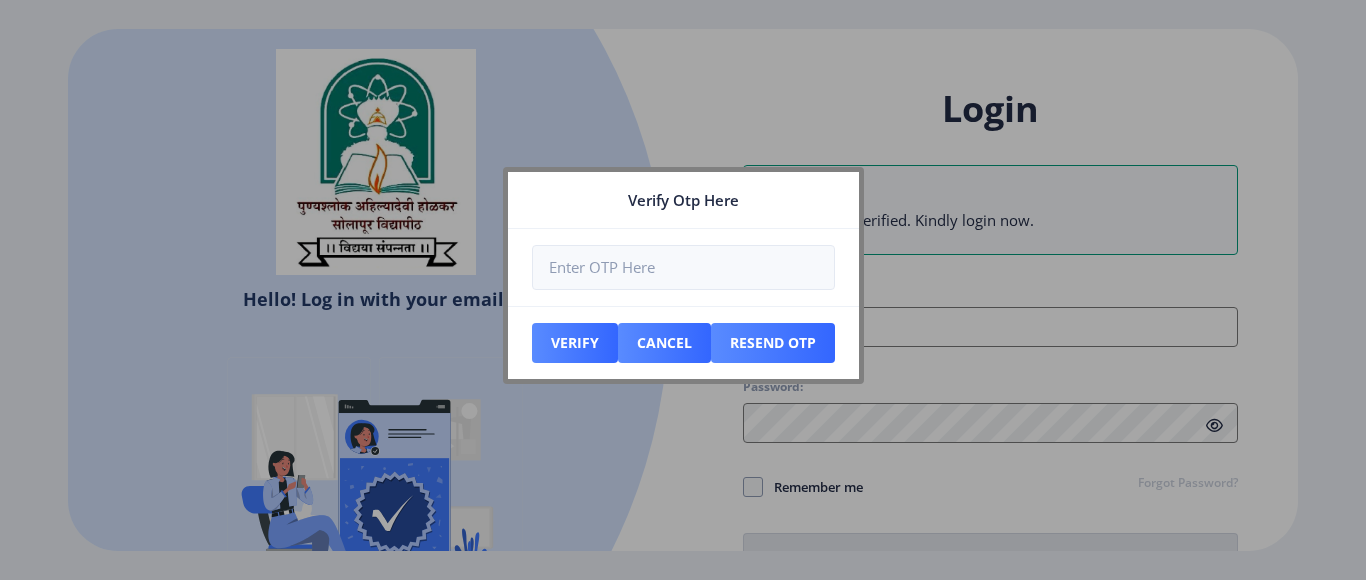 type on "[EMAIL_ADDRESS][DOMAIN_NAME]" 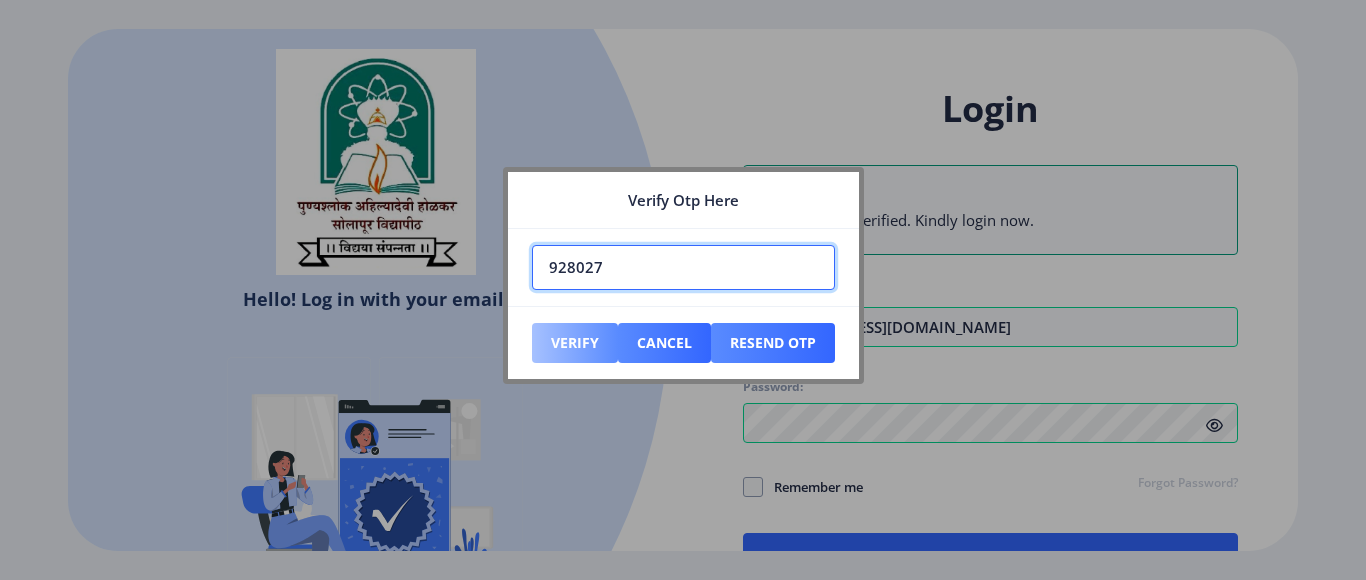 type on "928027" 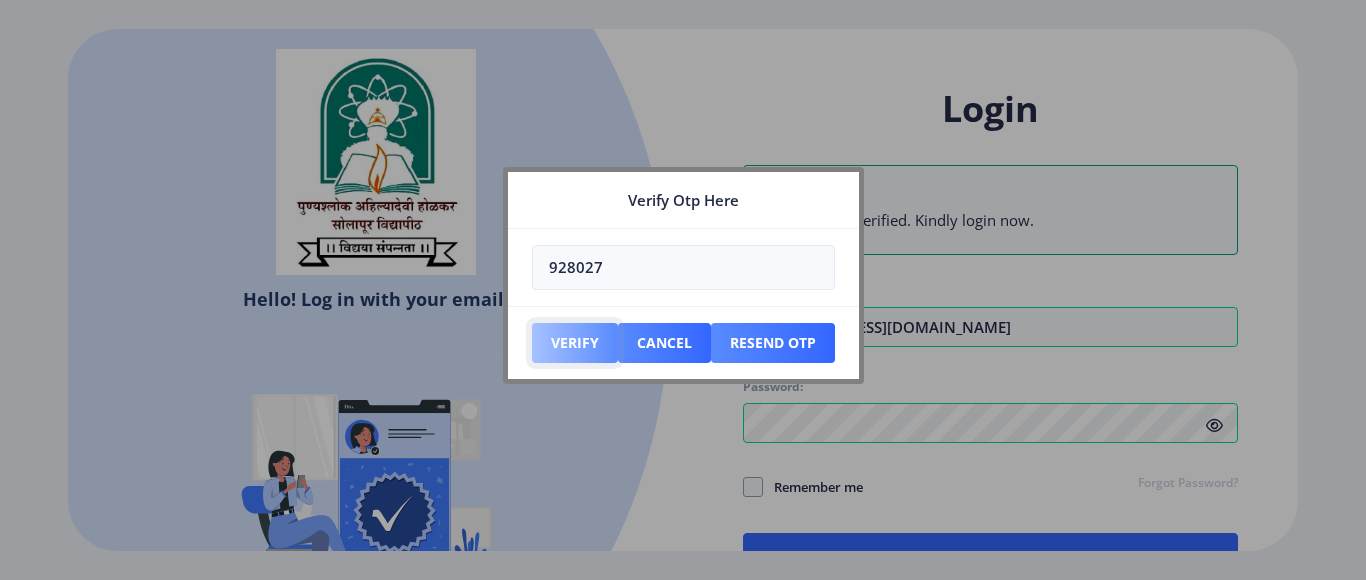 click on "Verify" at bounding box center [575, 343] 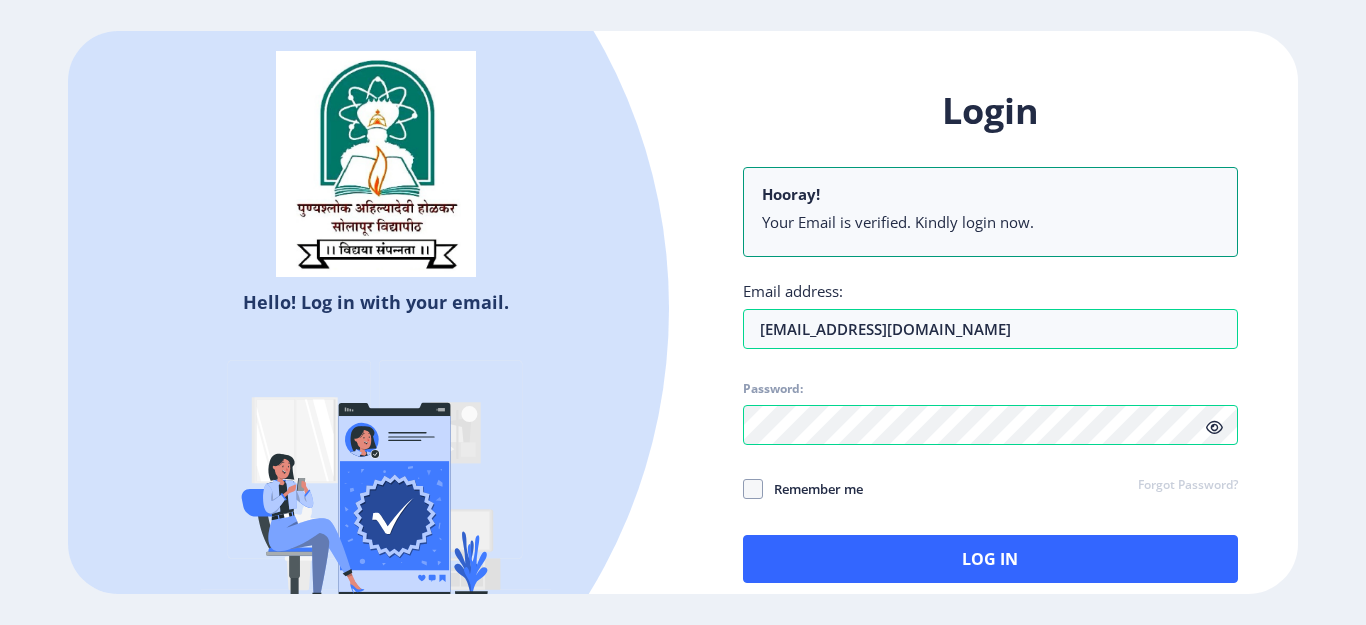 click 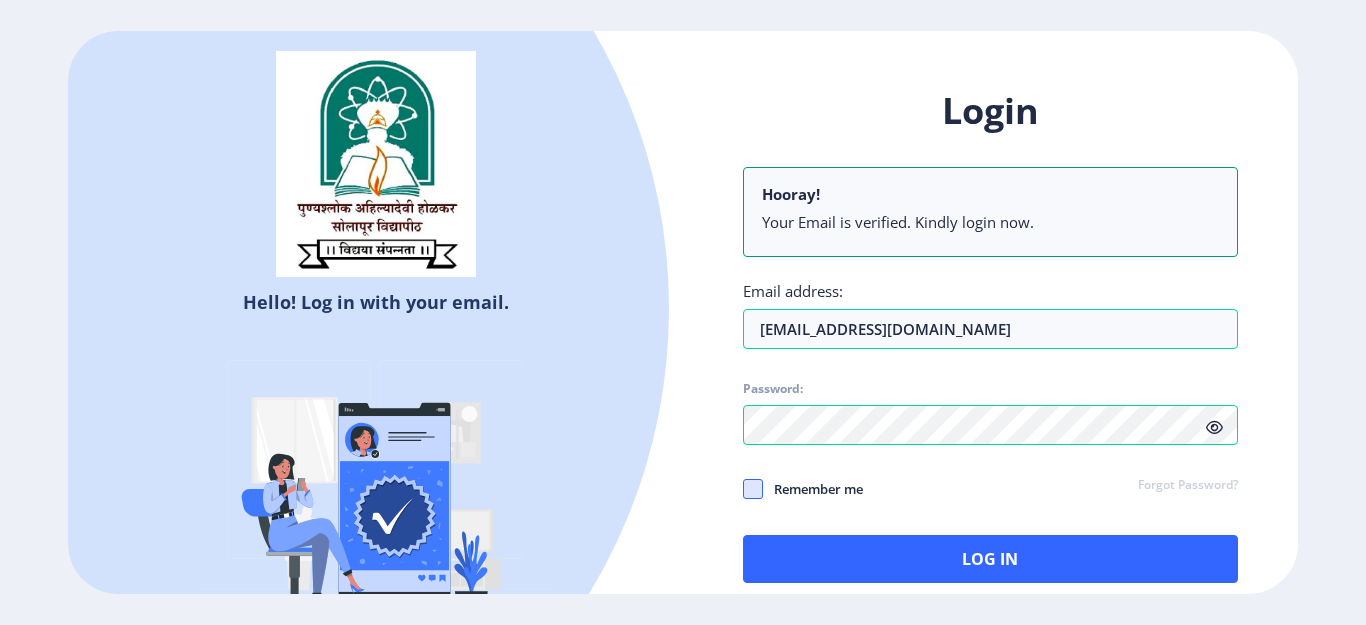 click 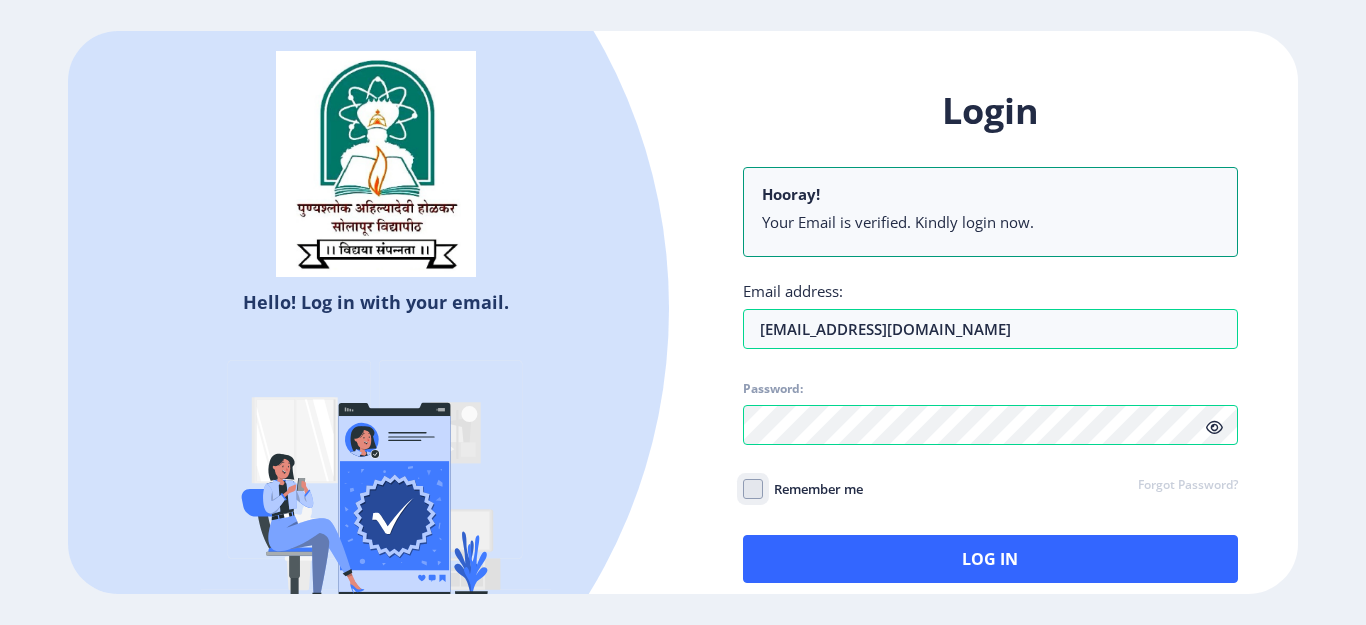 click on "Remember me" 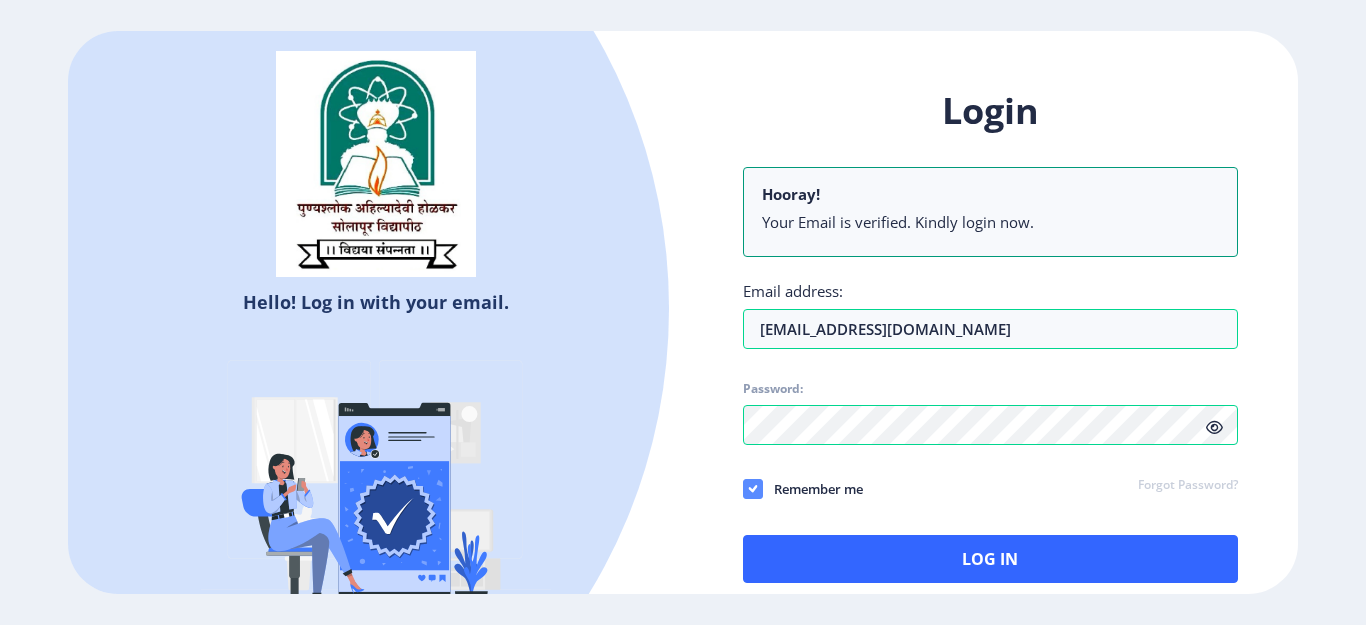click 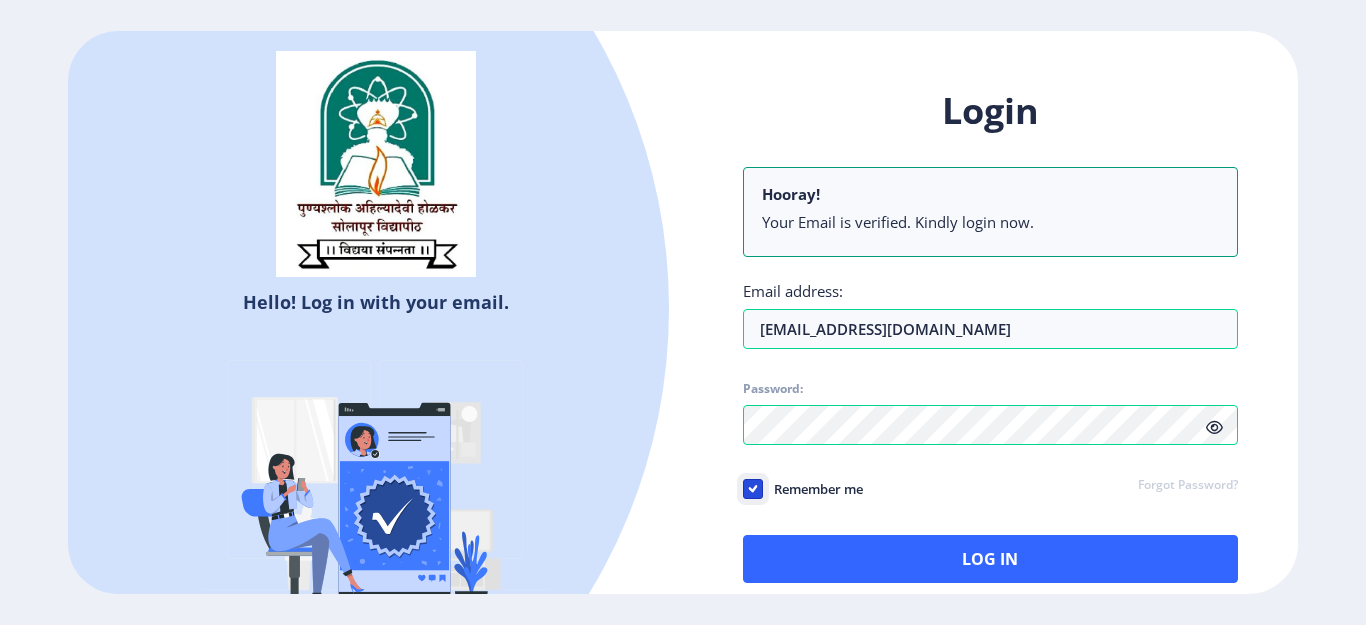 click on "Remember me" 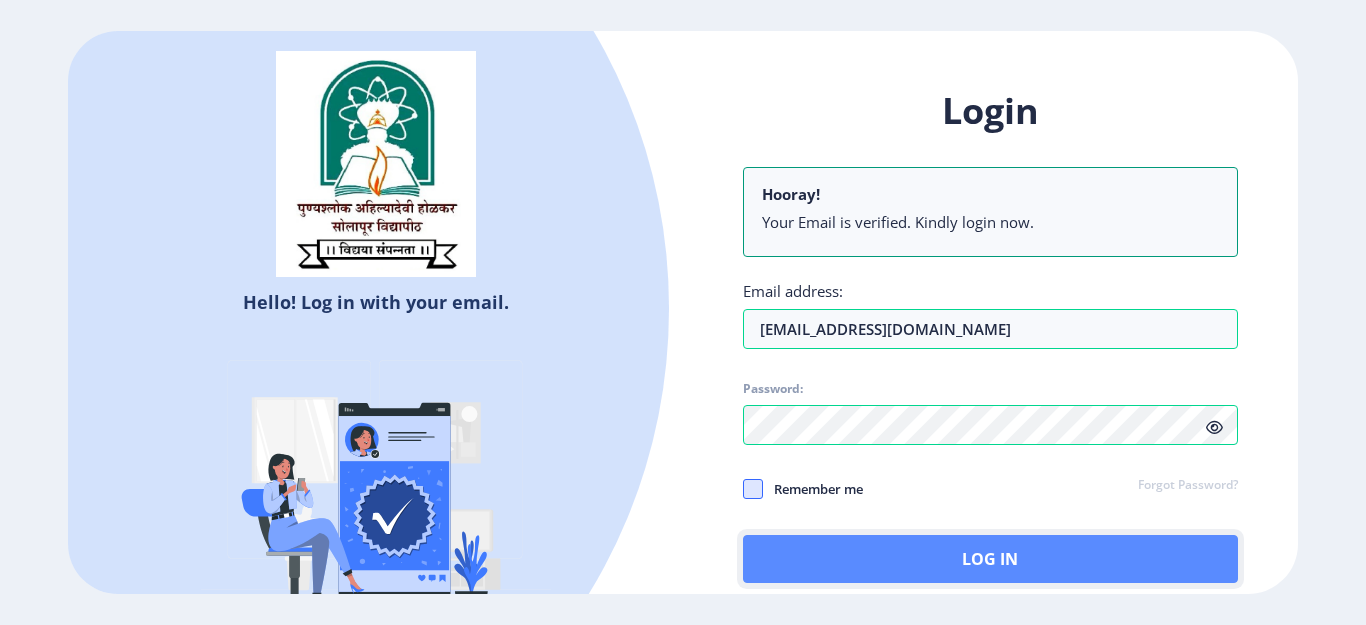 click on "Log In" 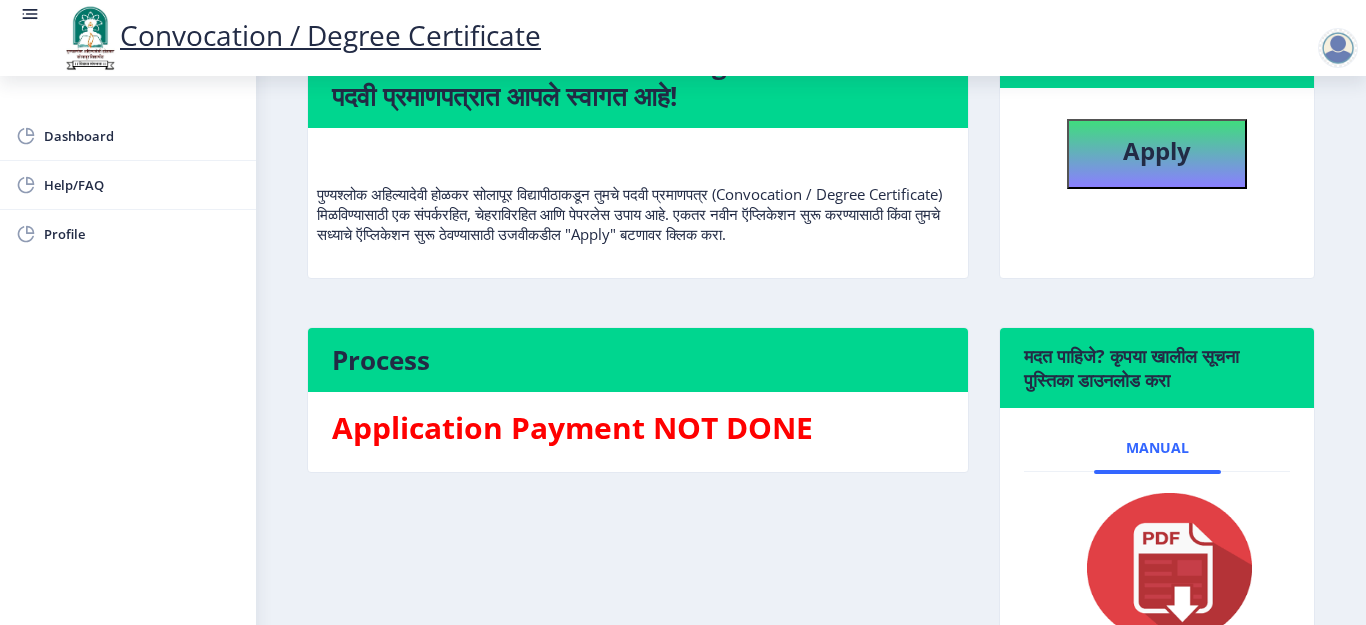 scroll, scrollTop: 164, scrollLeft: 0, axis: vertical 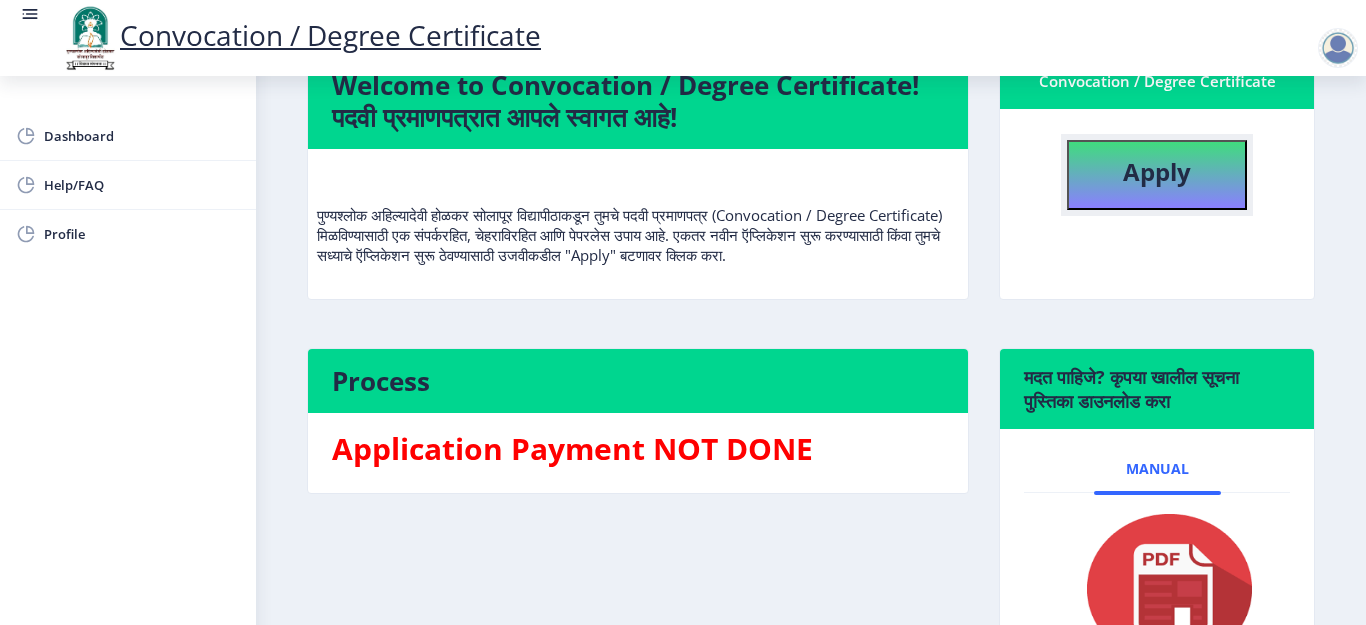 click on "Apply" 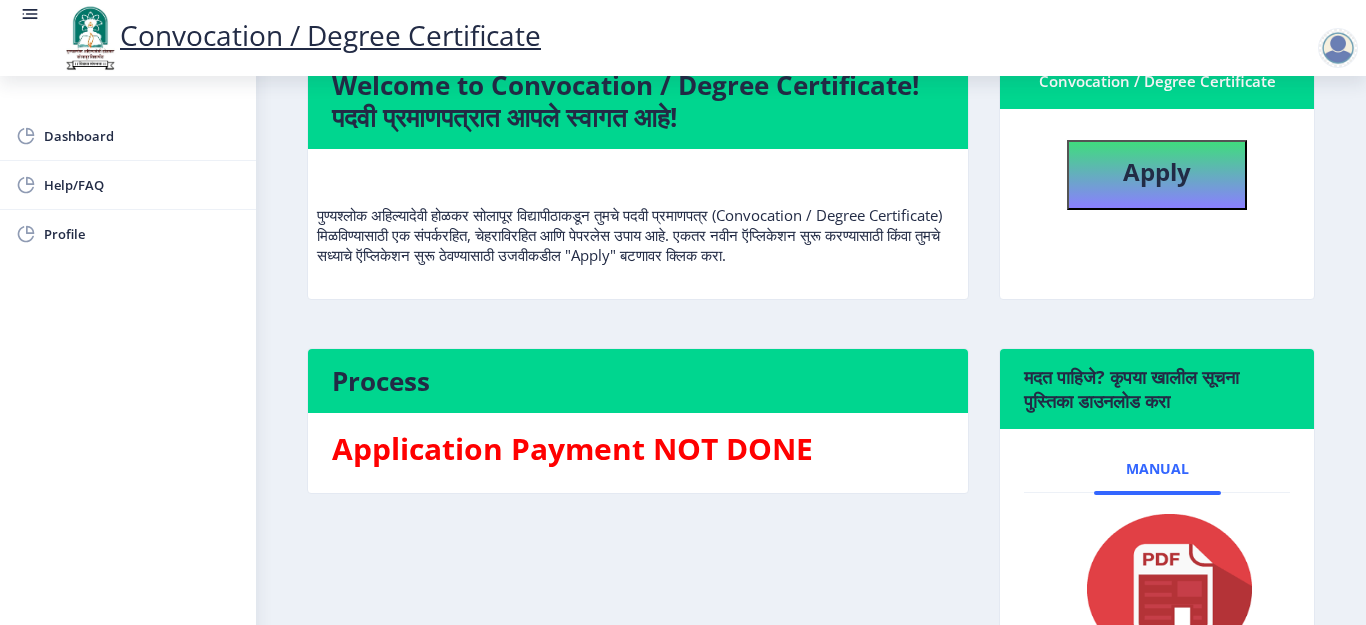 select 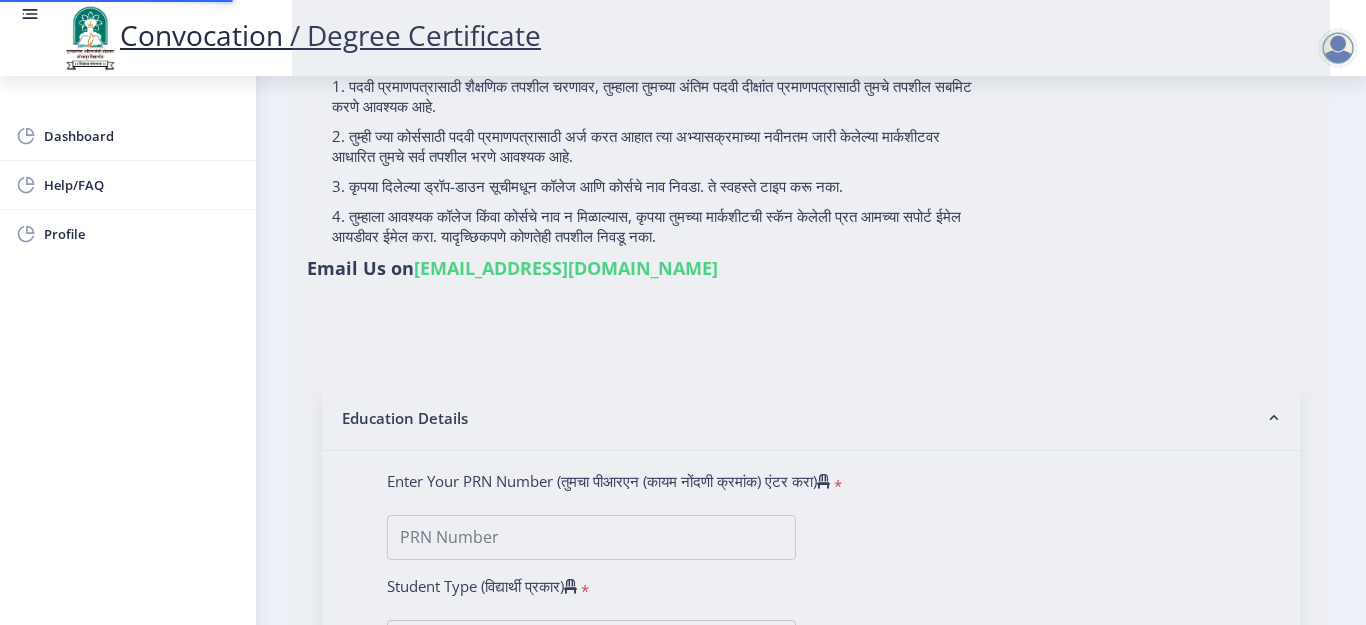 scroll, scrollTop: 0, scrollLeft: 0, axis: both 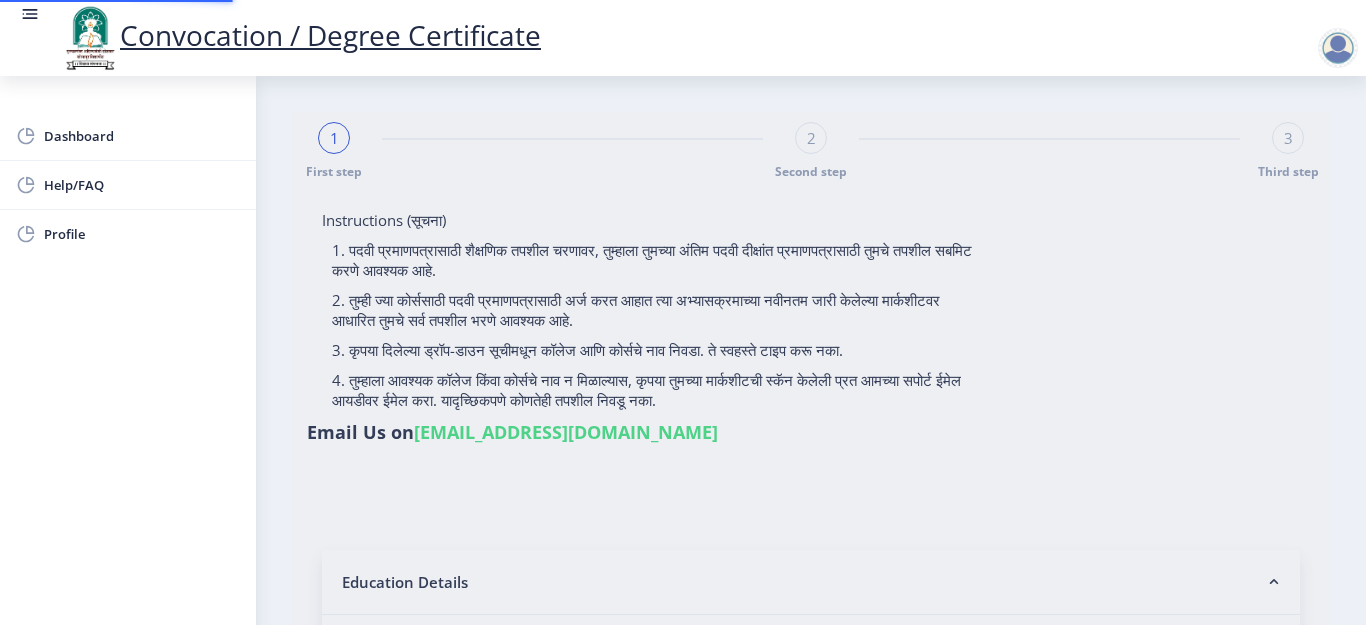 type on "GALAGALI [PERSON_NAME]" 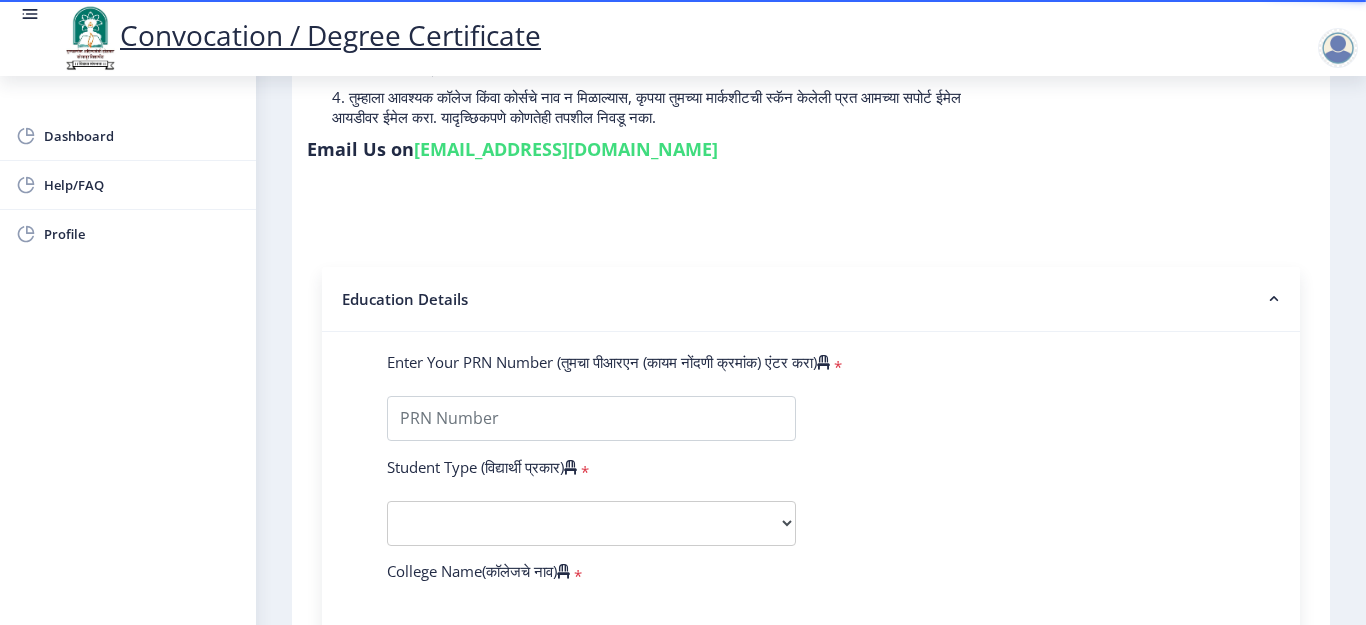 scroll, scrollTop: 400, scrollLeft: 0, axis: vertical 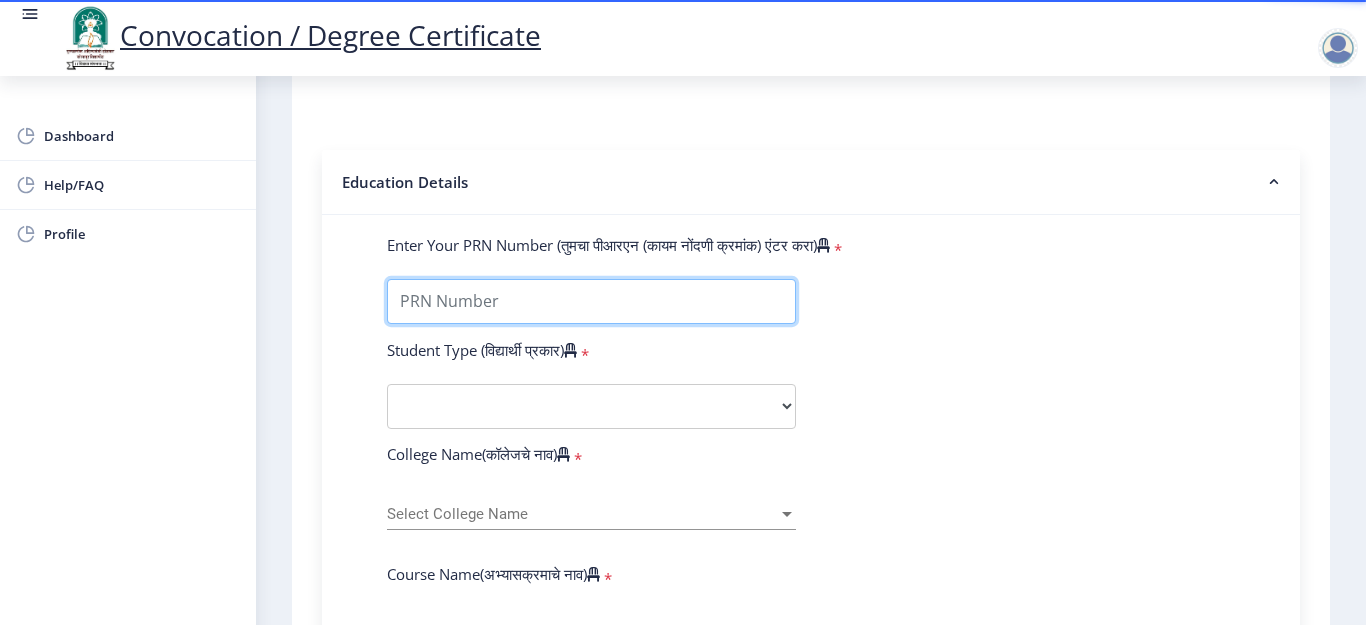 click on "Enter Your PRN Number (तुमचा पीआरएन (कायम नोंदणी क्रमांक) एंटर करा)" at bounding box center [591, 301] 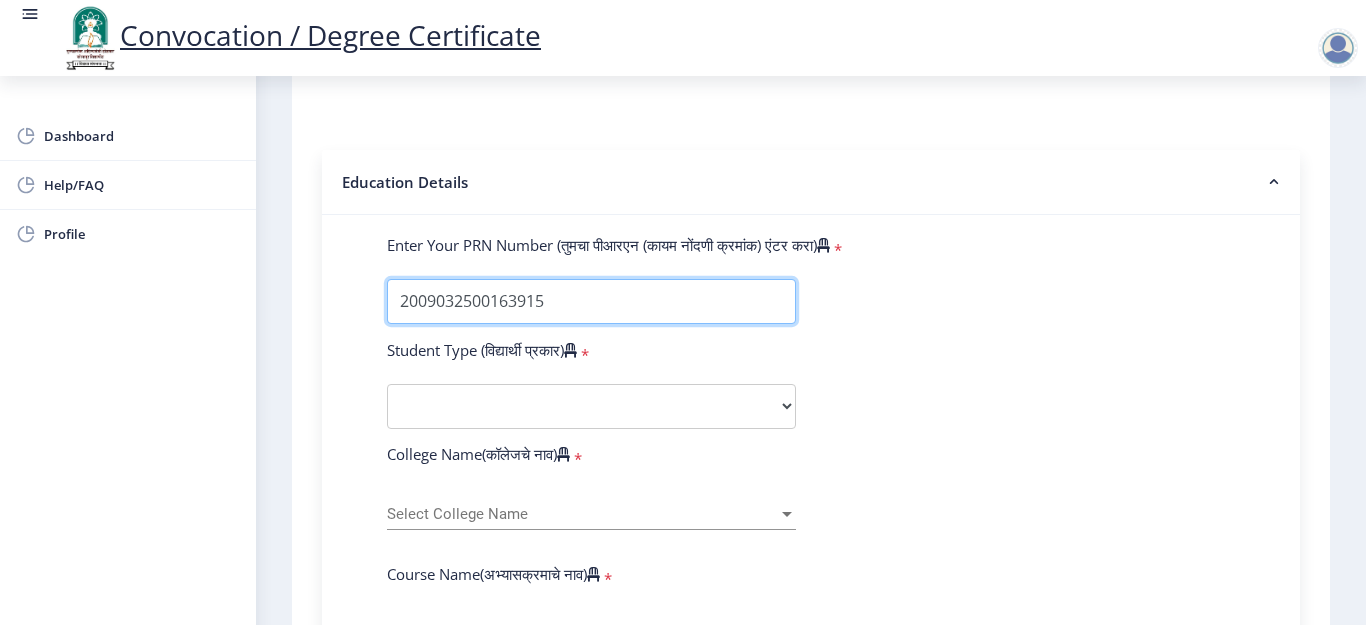 type on "2009032500163915" 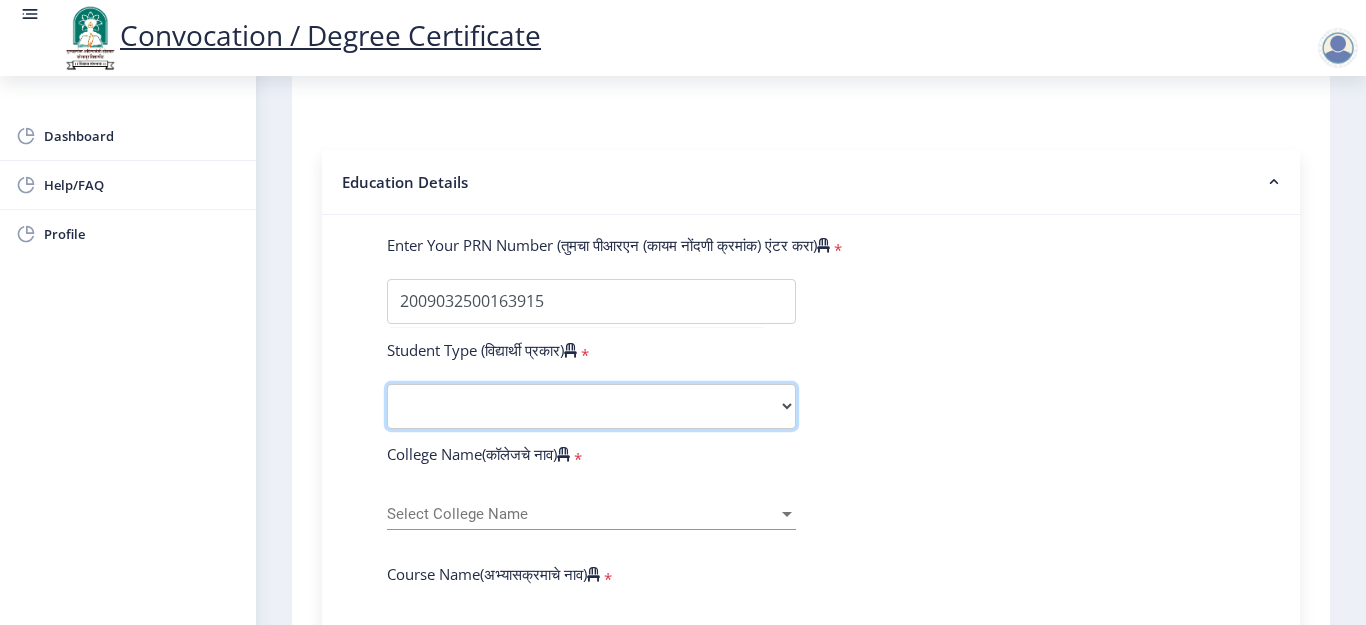 click on "Select Student Type Regular External" at bounding box center (591, 406) 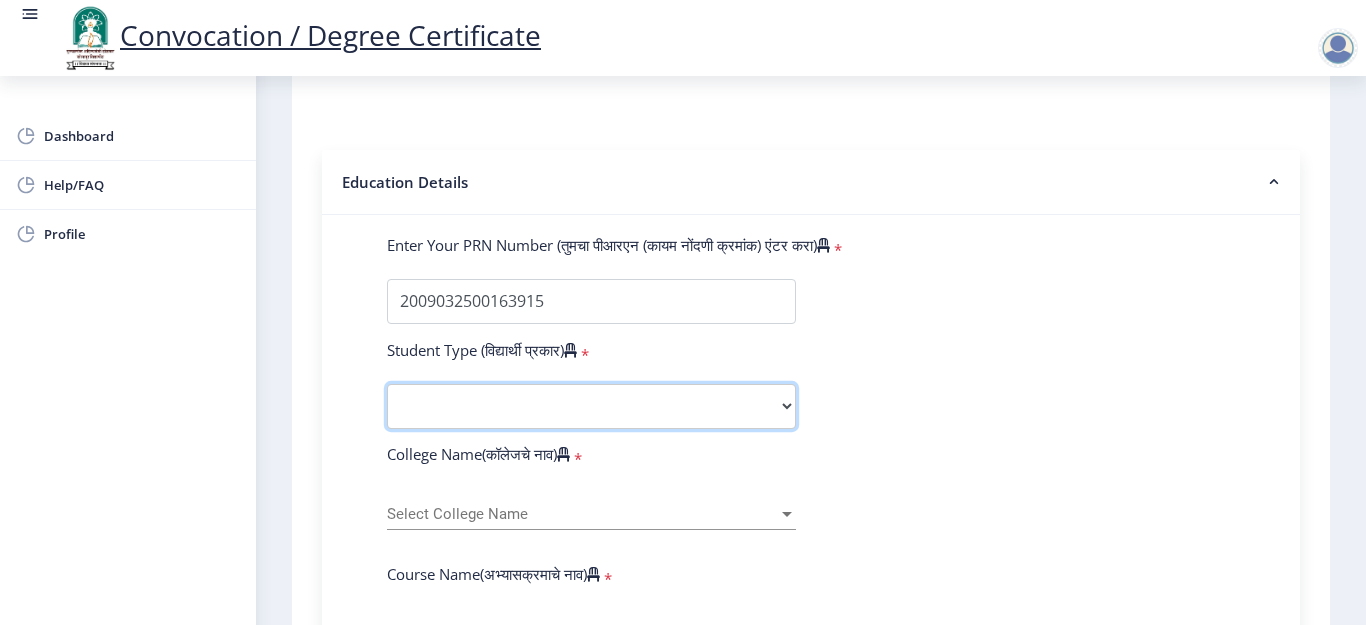select on "Regular" 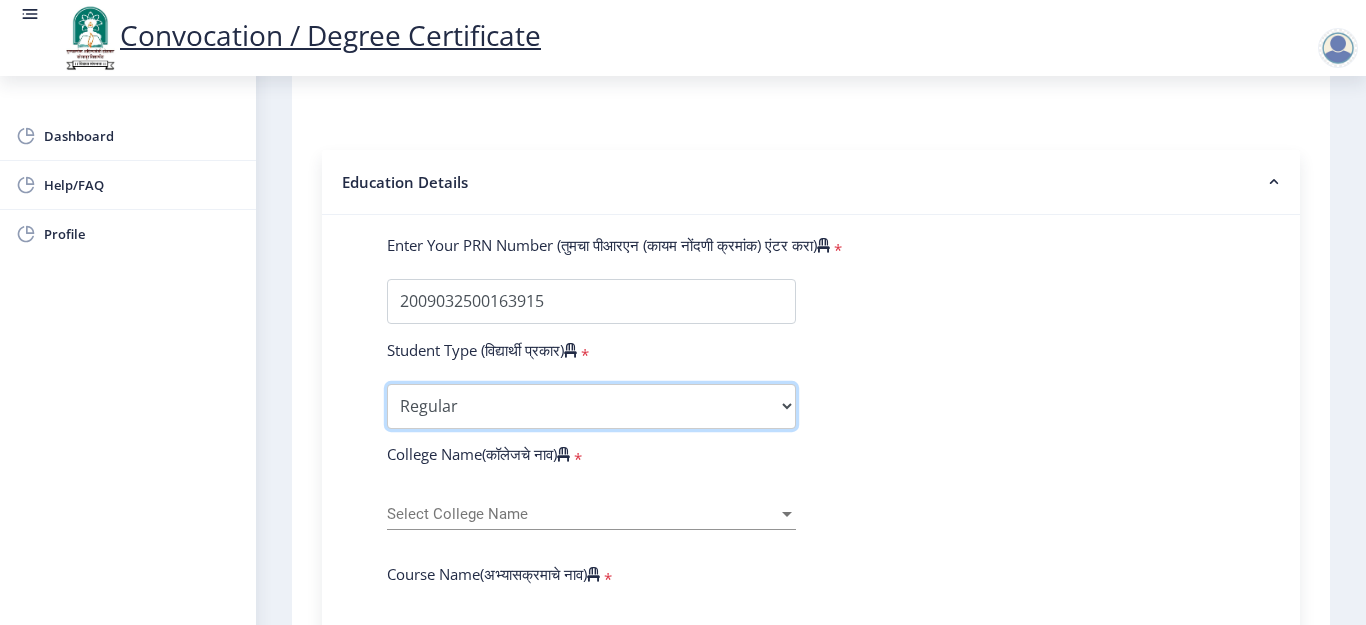 click on "Select Student Type Regular External" at bounding box center [591, 406] 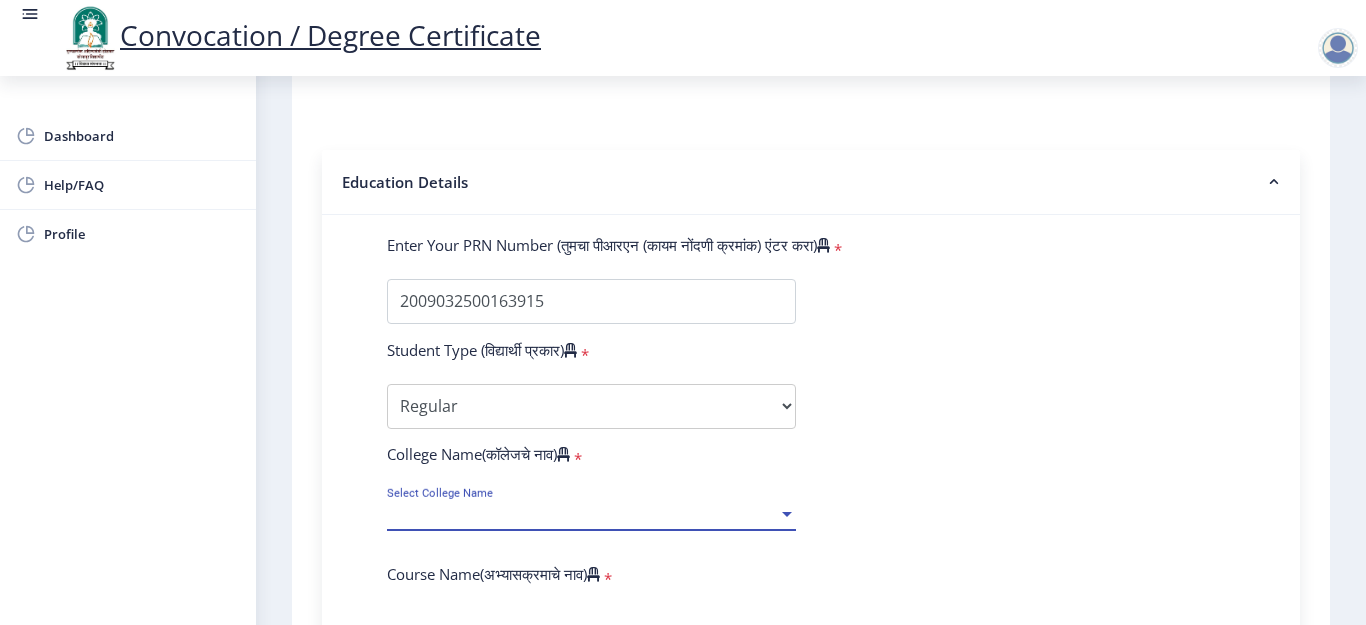 click on "Select College Name" at bounding box center [582, 514] 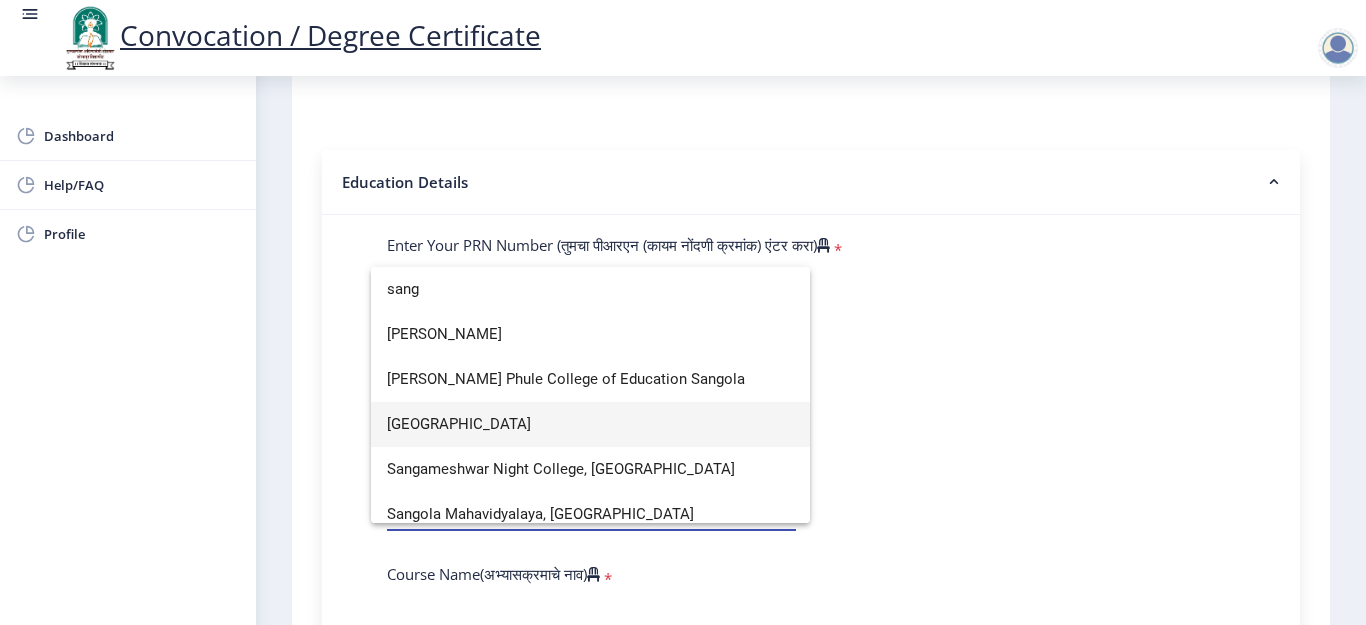 type on "sang" 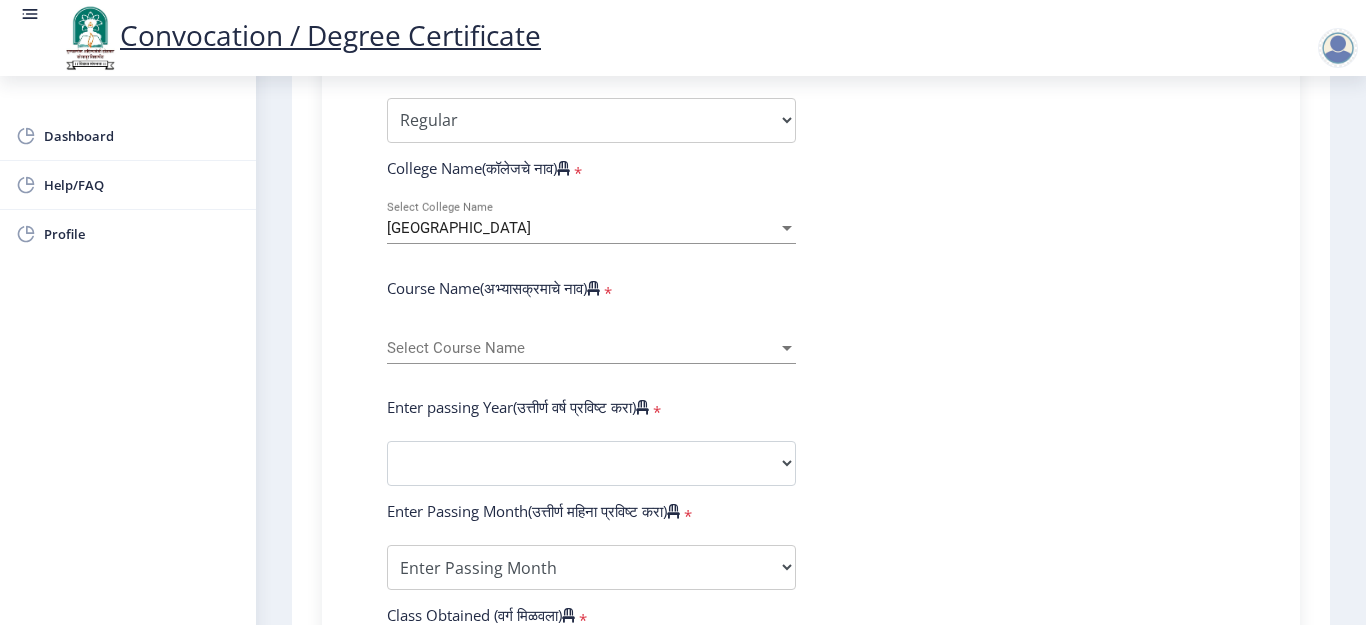 scroll, scrollTop: 700, scrollLeft: 0, axis: vertical 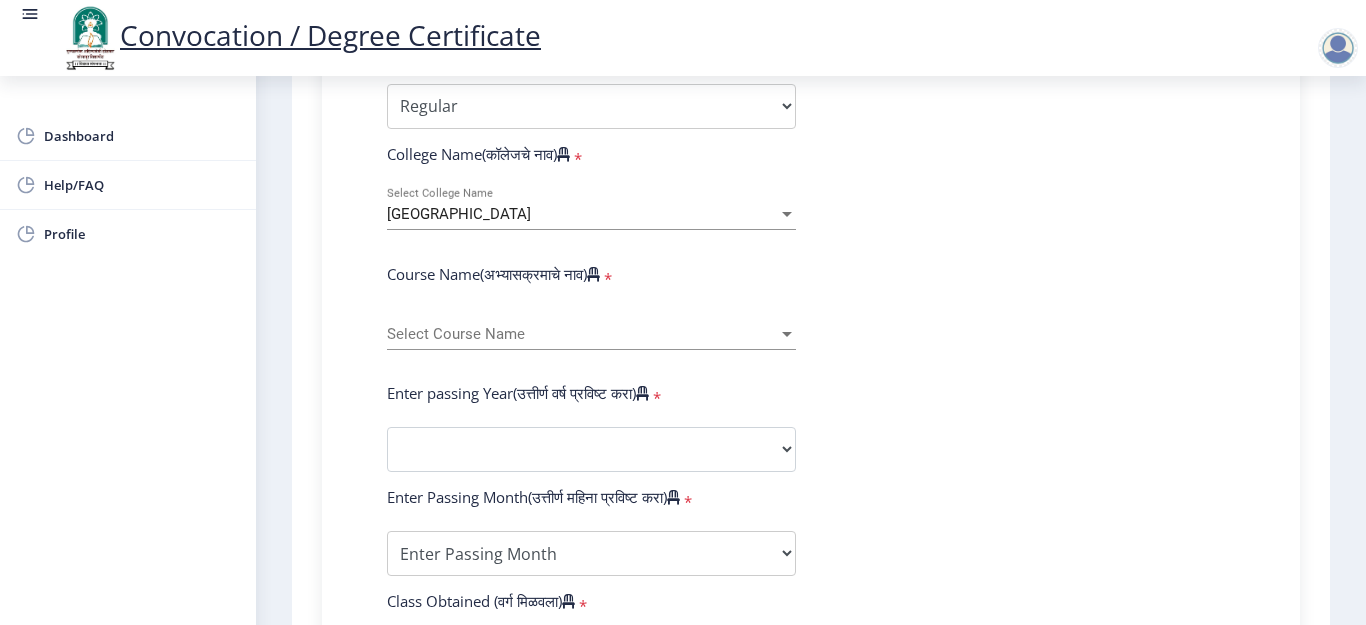 click on "Select Course Name Select Course Name" 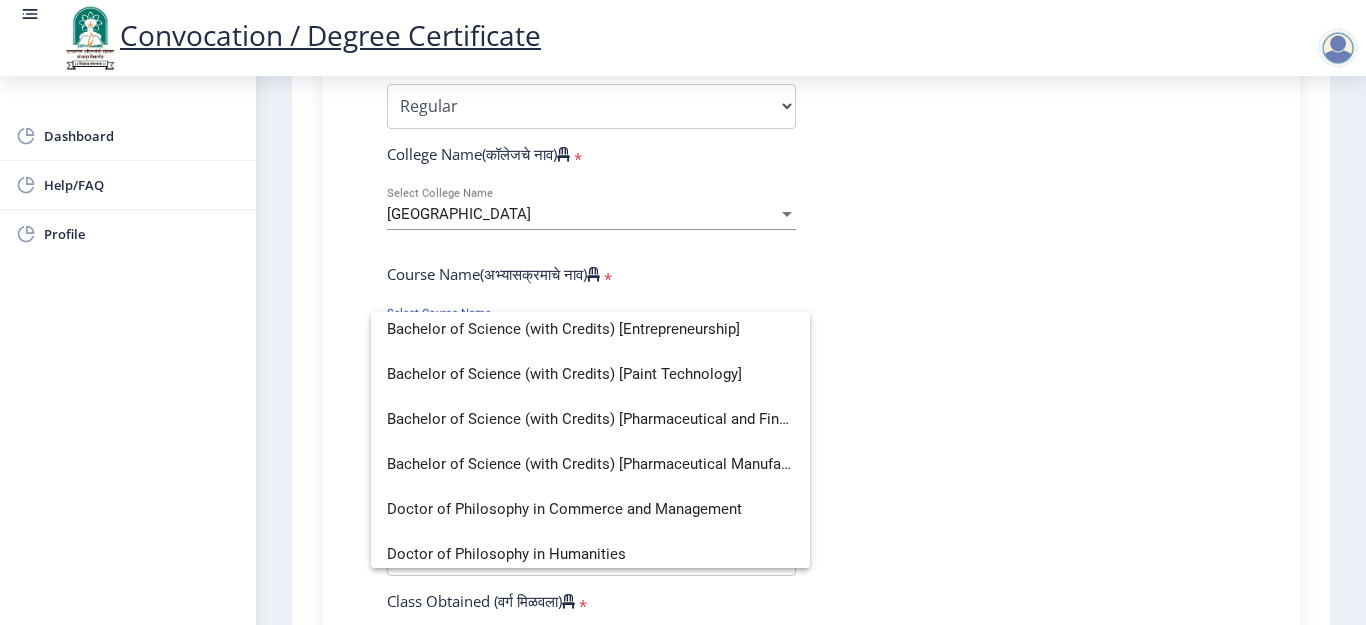 scroll, scrollTop: 641, scrollLeft: 0, axis: vertical 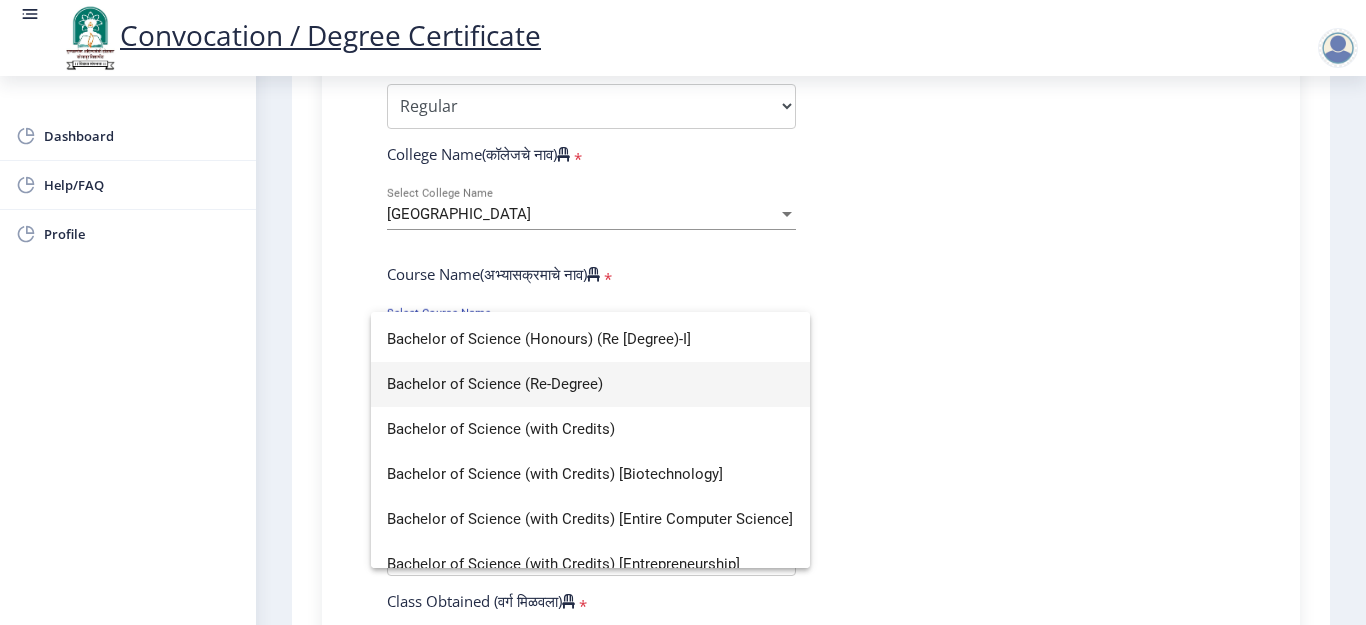 click on "Bachelor of Science (Re-Degree)" at bounding box center (590, 384) 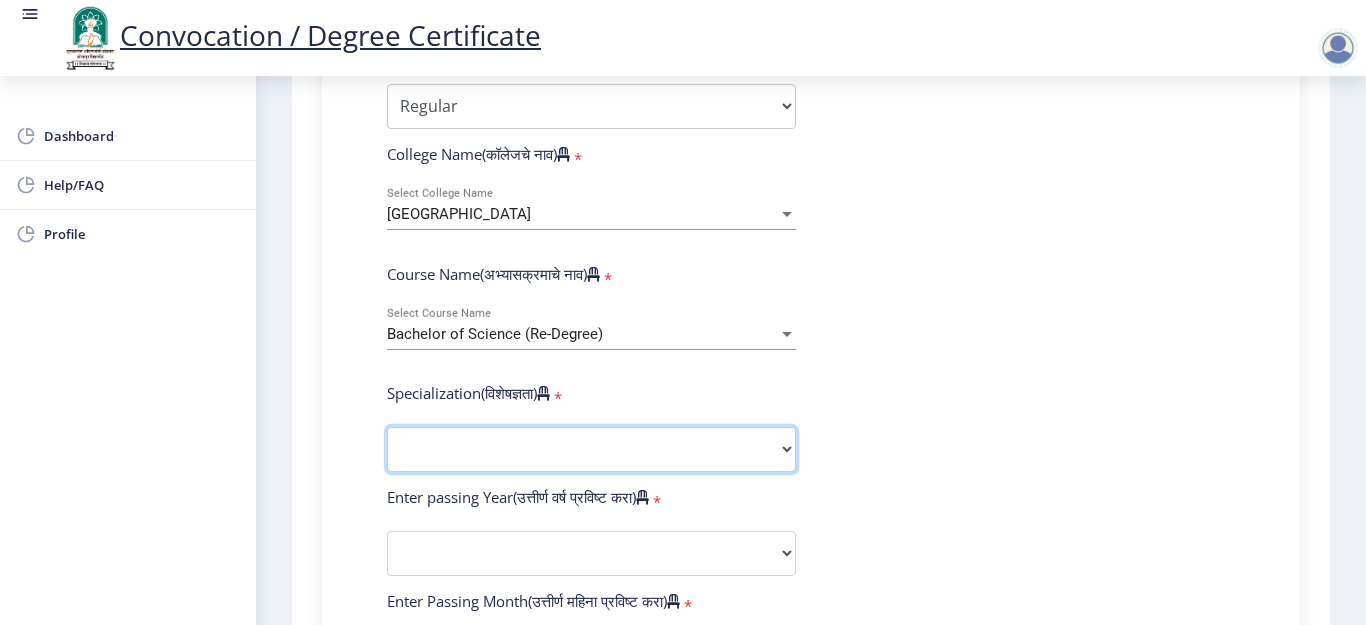 click on "Specialization Botany Chemistry Computer Science Electronics Geology Mathematics Microbiology Physics Statistics Zoology Other" at bounding box center [591, 449] 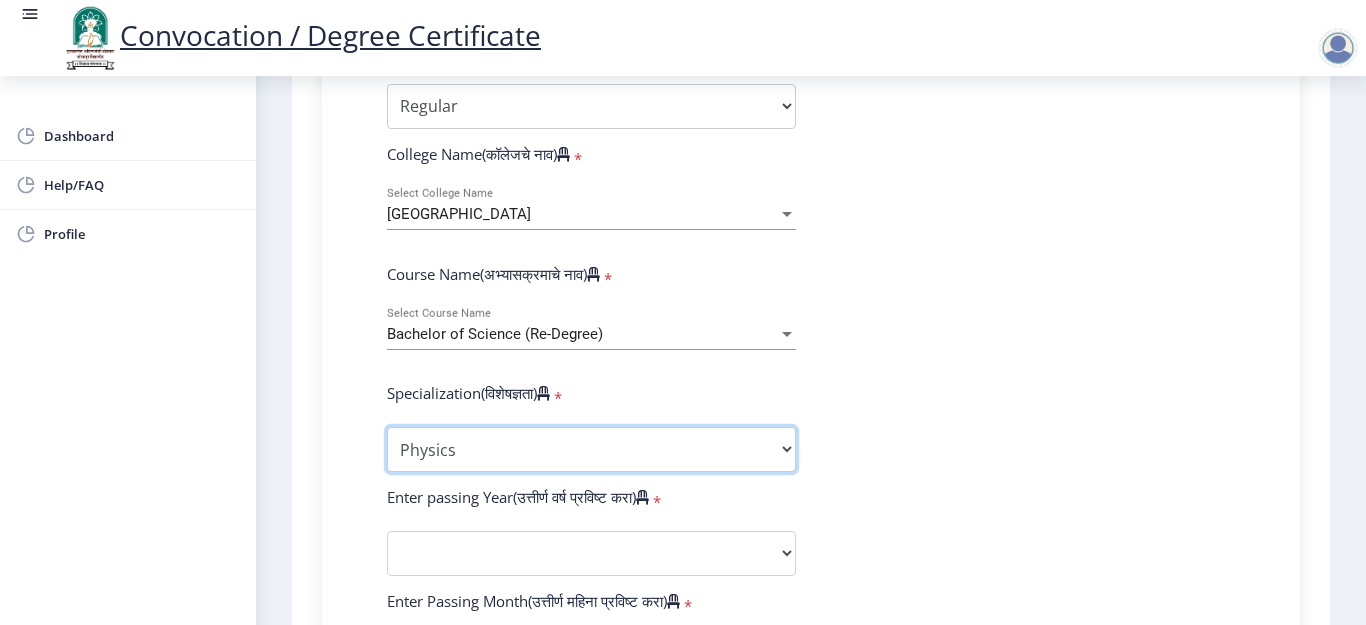 click on "Specialization Botany Chemistry Computer Science Electronics Geology Mathematics Microbiology Physics Statistics Zoology Other" at bounding box center [591, 449] 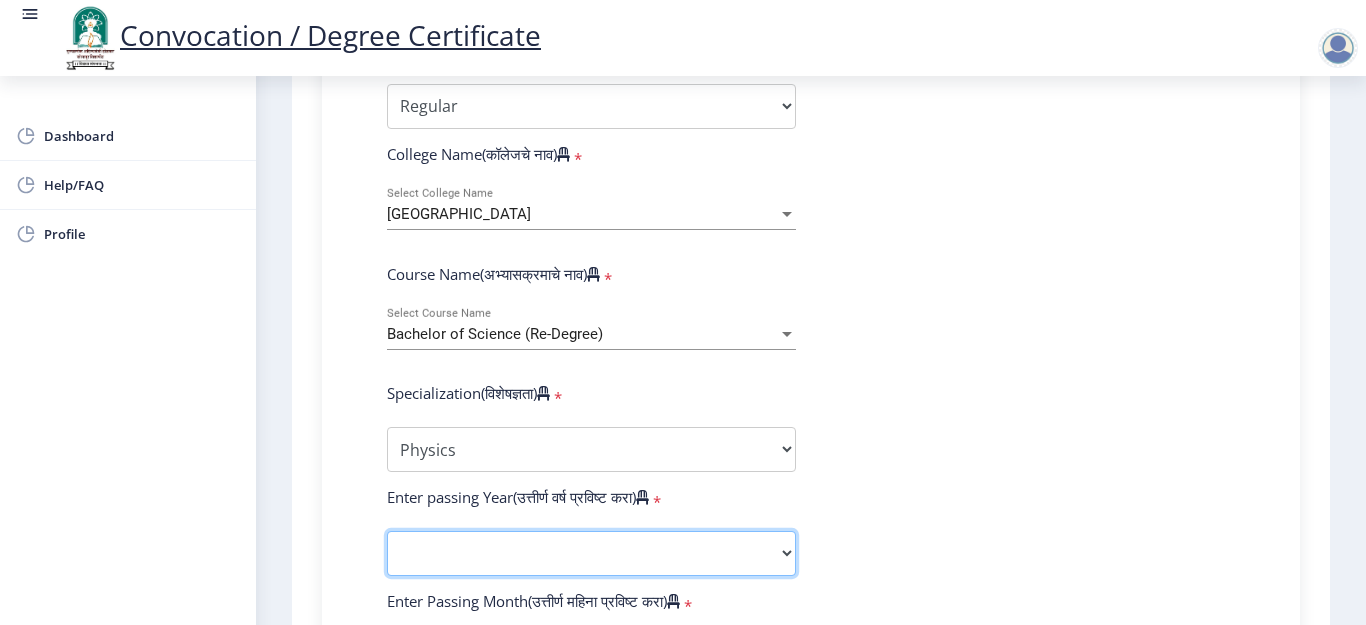 click on "2025   2024   2023   2022   2021   2020   2019   2018   2017   2016   2015   2014   2013   2012   2011   2010   2009   2008   2007   2006   2005   2004   2003   2002   2001   2000   1999   1998   1997   1996   1995   1994   1993   1992   1991   1990   1989   1988   1987   1986   1985   1984   1983   1982   1981   1980   1979   1978   1977   1976" 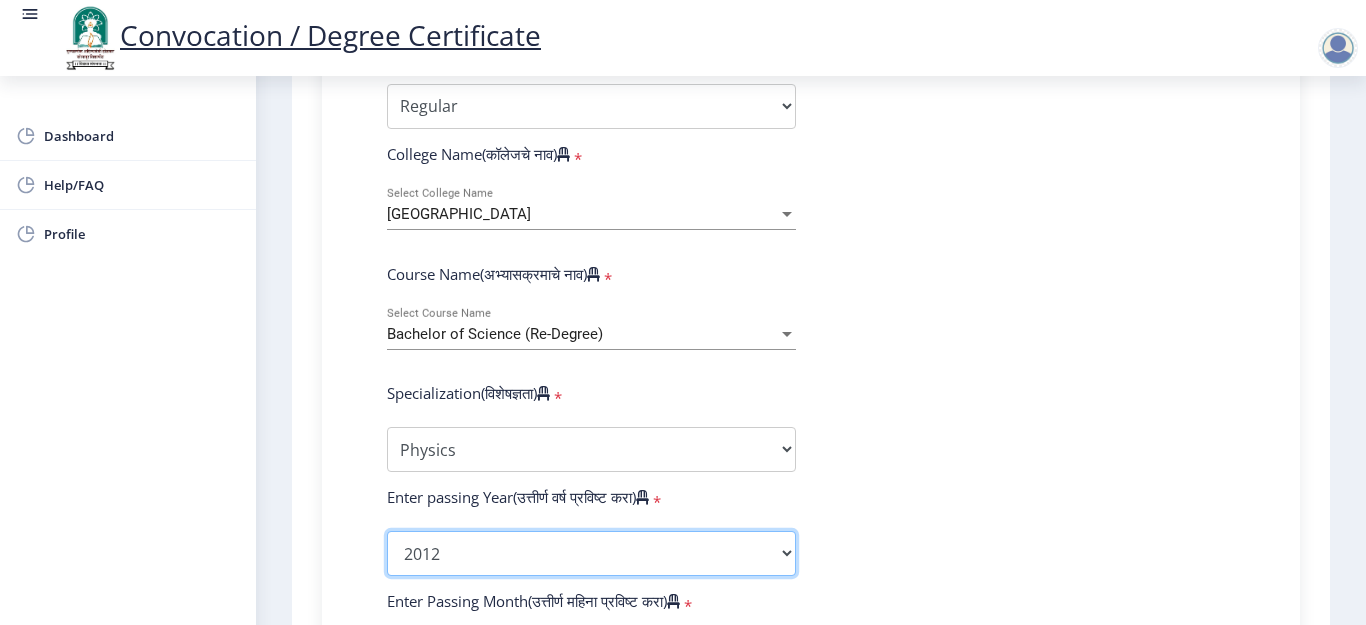 click on "2025   2024   2023   2022   2021   2020   2019   2018   2017   2016   2015   2014   2013   2012   2011   2010   2009   2008   2007   2006   2005   2004   2003   2002   2001   2000   1999   1998   1997   1996   1995   1994   1993   1992   1991   1990   1989   1988   1987   1986   1985   1984   1983   1982   1981   1980   1979   1978   1977   1976" 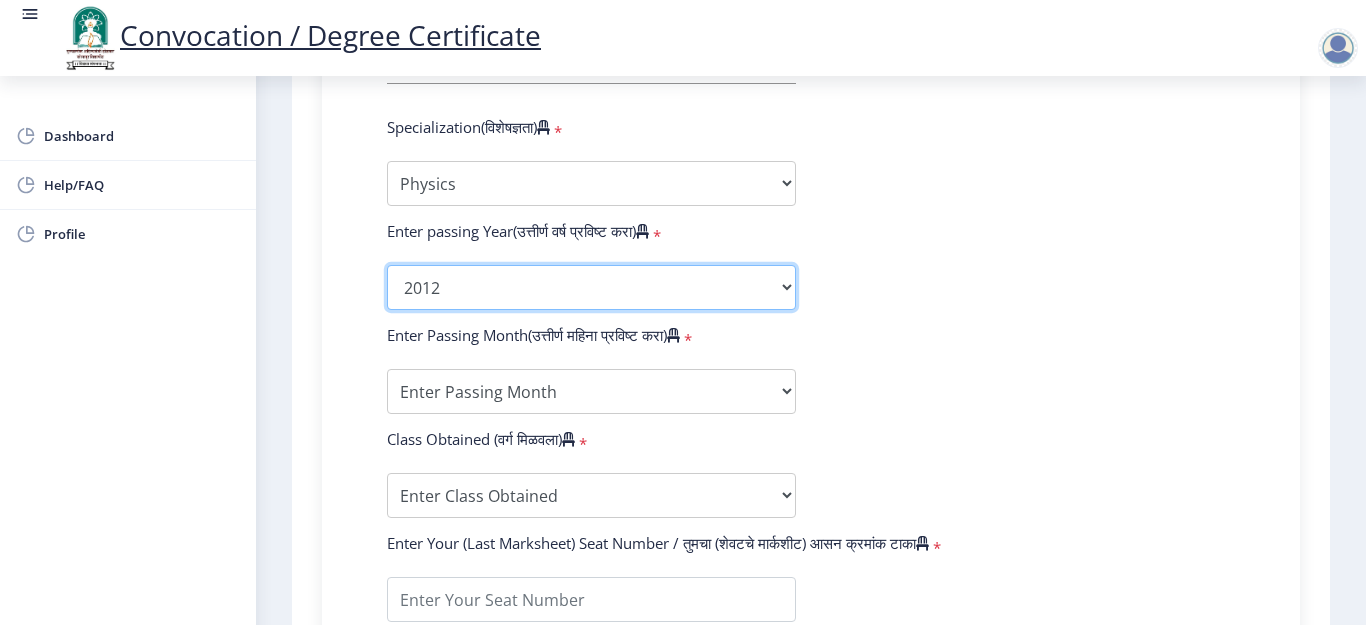 scroll, scrollTop: 1000, scrollLeft: 0, axis: vertical 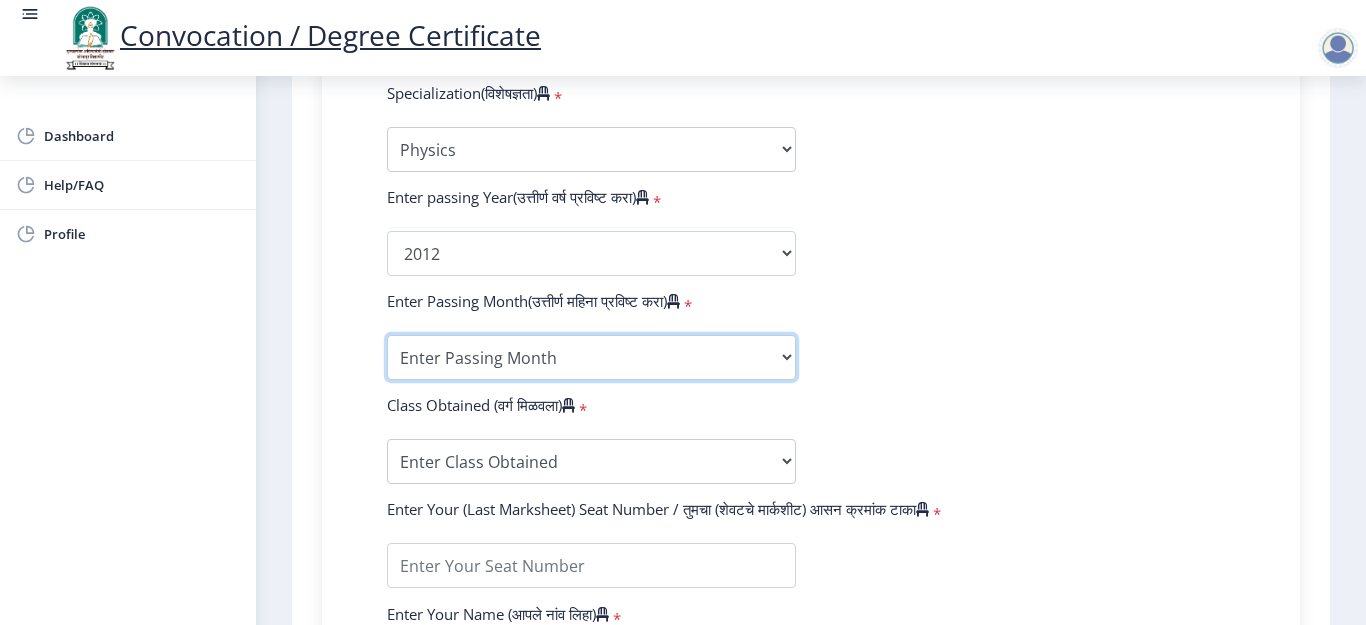 click on "Enter Passing Month March April May October November December" at bounding box center [591, 357] 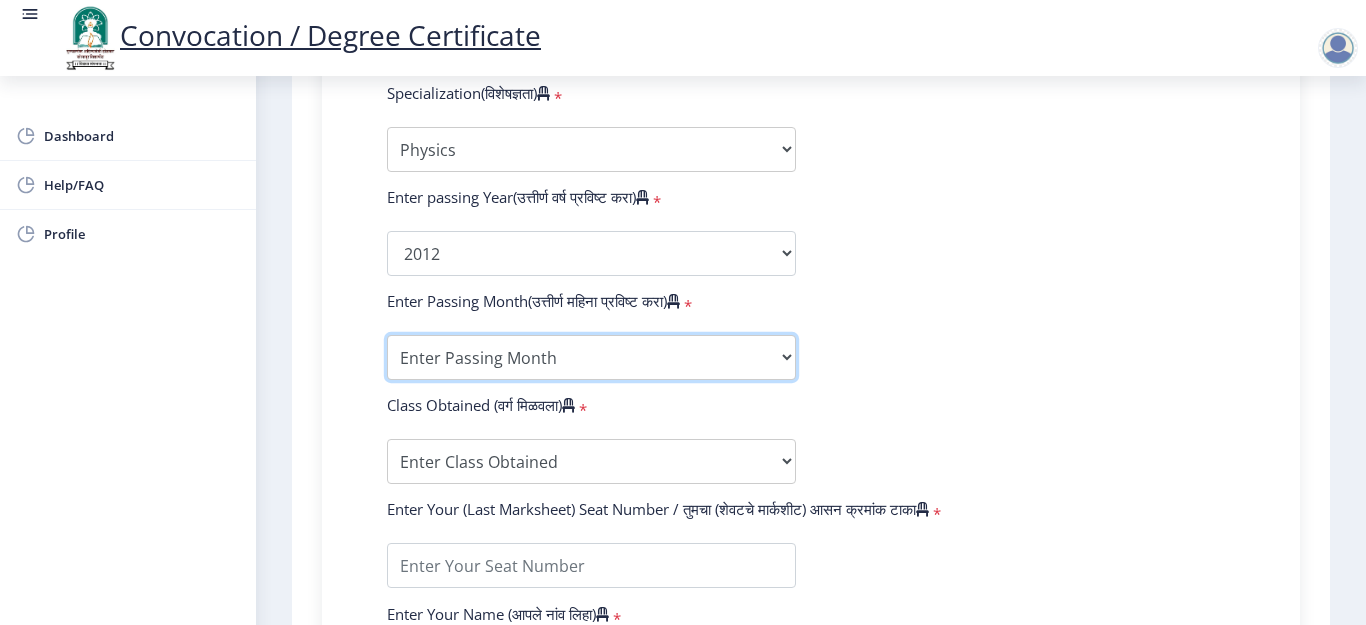 select on "November" 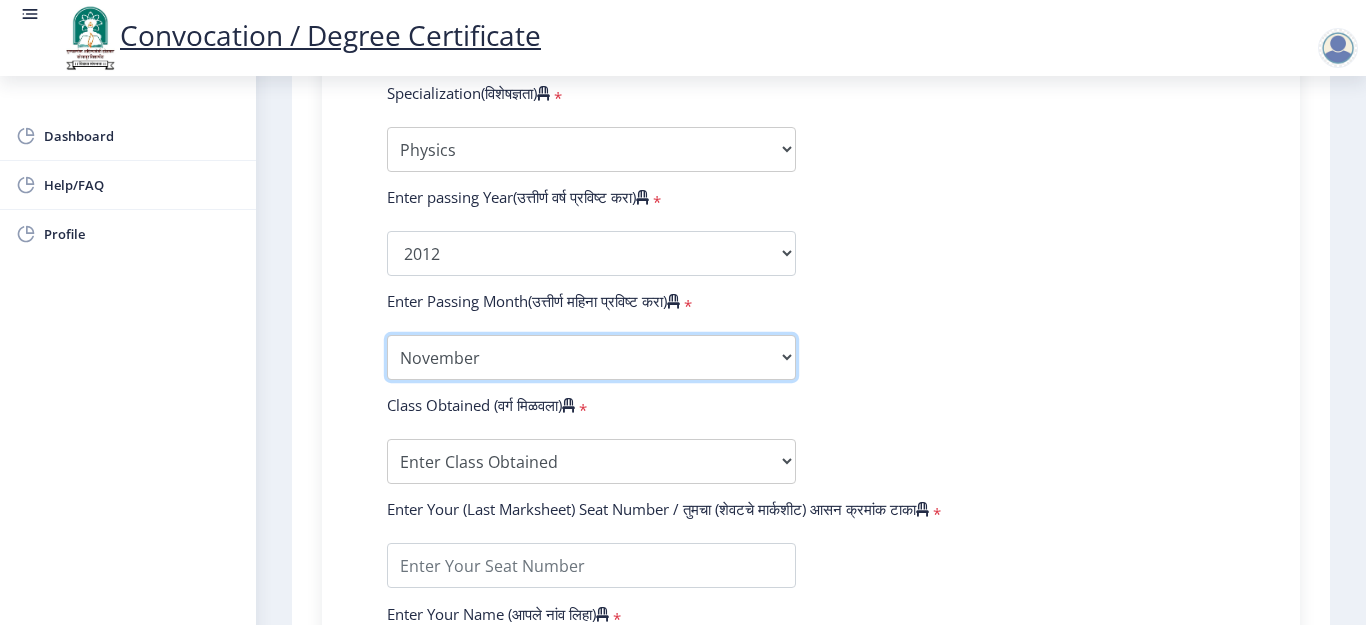click on "Enter Passing Month March April May October November December" at bounding box center (591, 357) 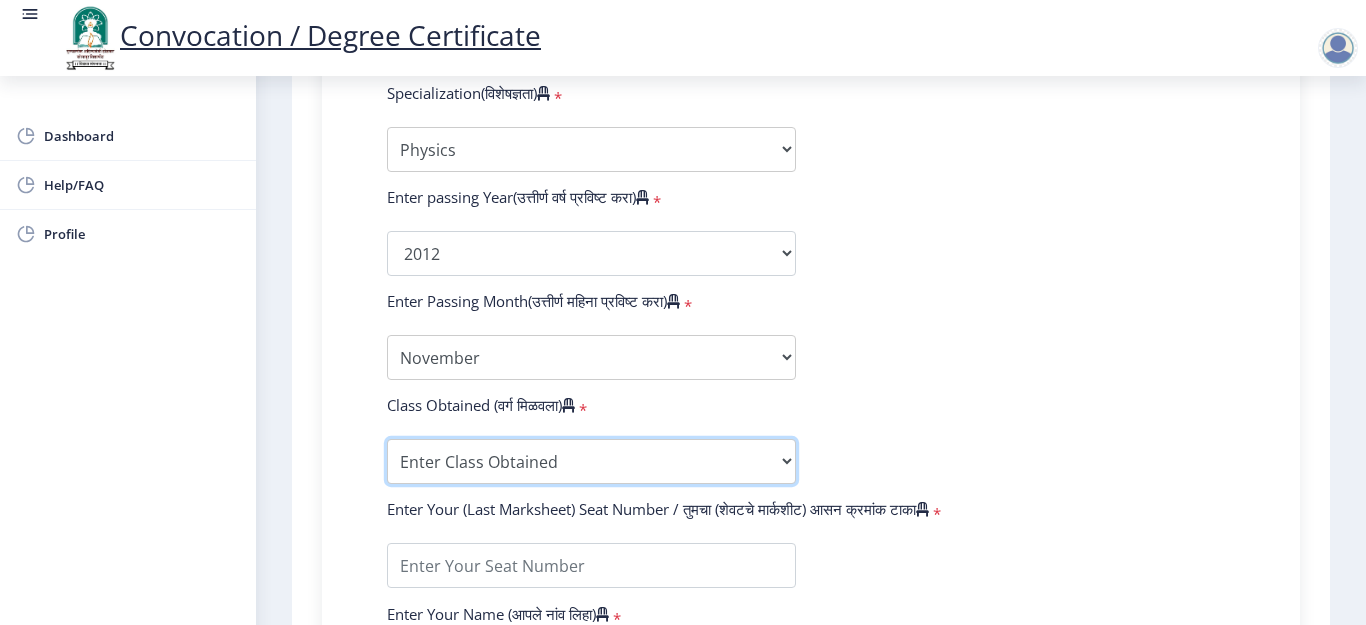 click on "Enter Class Obtained FIRST CLASS WITH DISTINCTION FIRST CLASS HIGHER SECOND CLASS SECOND CLASS PASS CLASS Grade O Grade A+ Grade A Grade B+ Grade B Grade C+ Grade C Grade D Grade E" at bounding box center (591, 461) 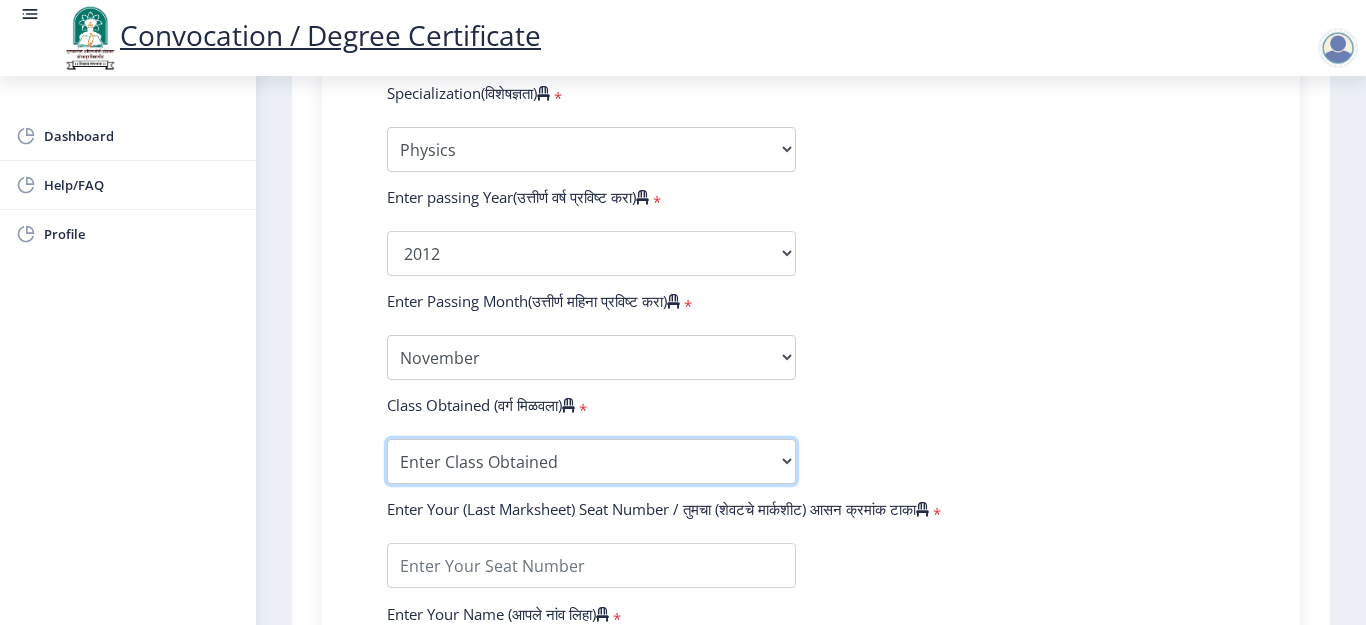 select on "SECOND CLASS" 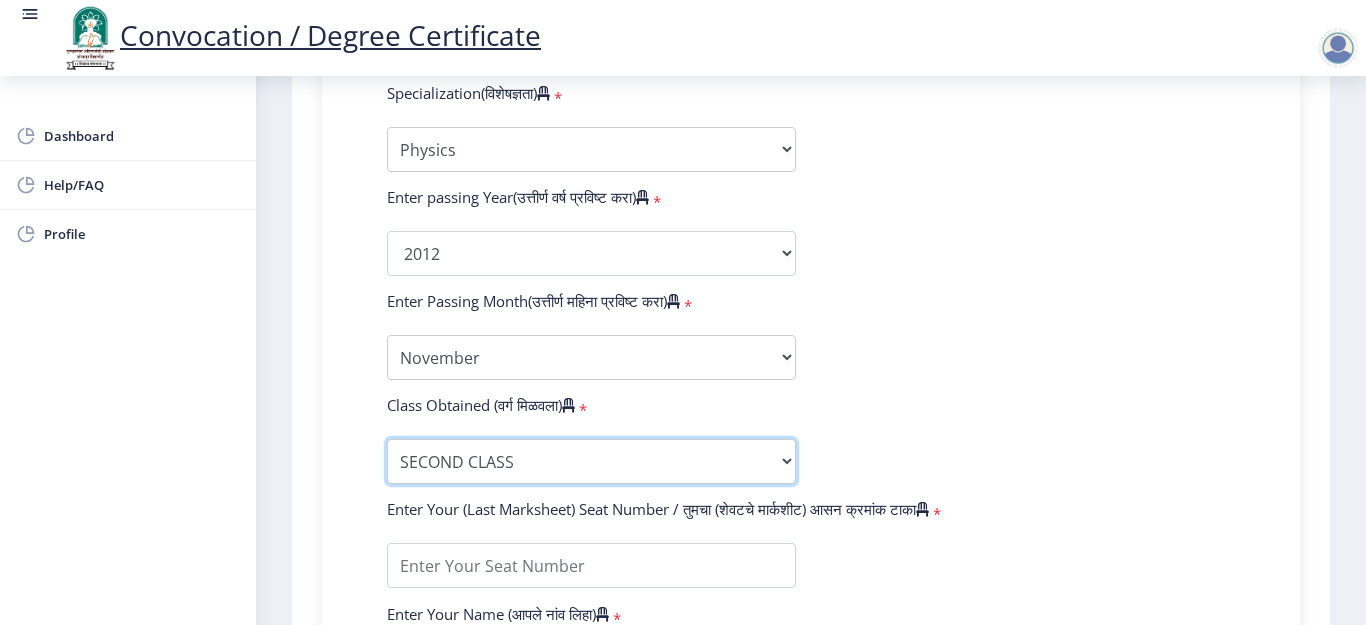 click on "Enter Class Obtained FIRST CLASS WITH DISTINCTION FIRST CLASS HIGHER SECOND CLASS SECOND CLASS PASS CLASS Grade O Grade A+ Grade A Grade B+ Grade B Grade C+ Grade C Grade D Grade E" at bounding box center [591, 461] 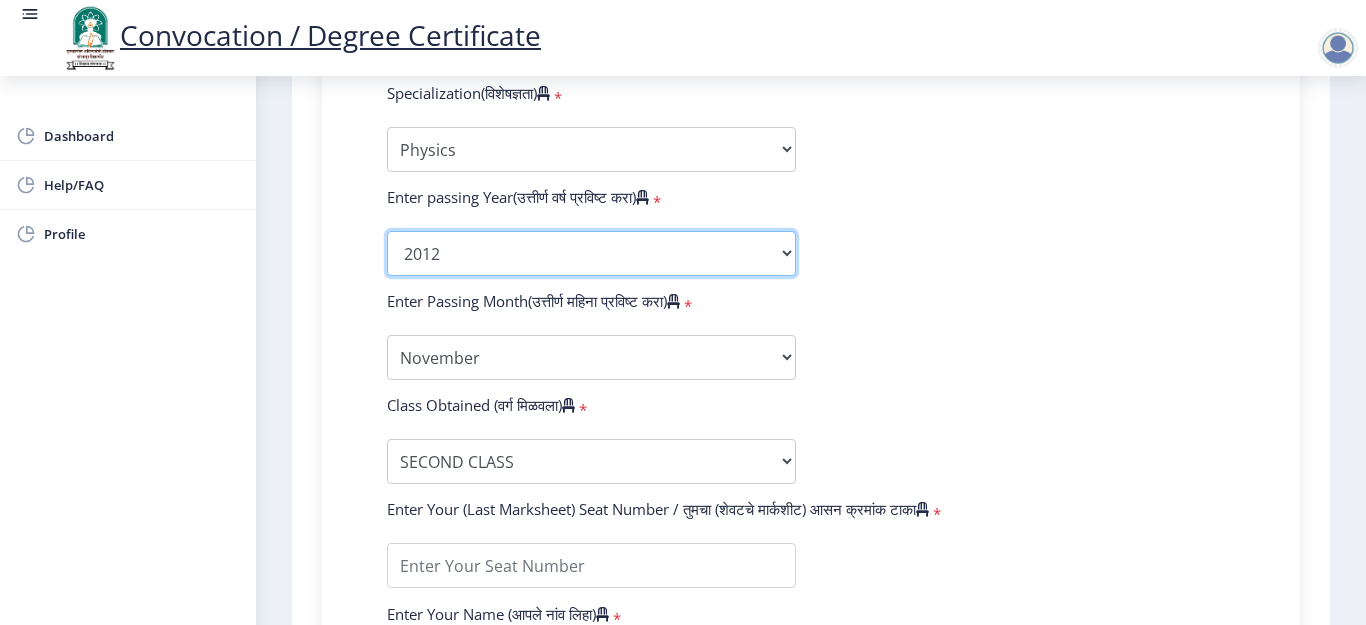 click on "2025   2024   2023   2022   2021   2020   2019   2018   2017   2016   2015   2014   2013   2012   2011   2010   2009   2008   2007   2006   2005   2004   2003   2002   2001   2000   1999   1998   1997   1996   1995   1994   1993   1992   1991   1990   1989   1988   1987   1986   1985   1984   1983   1982   1981   1980   1979   1978   1977   1976" 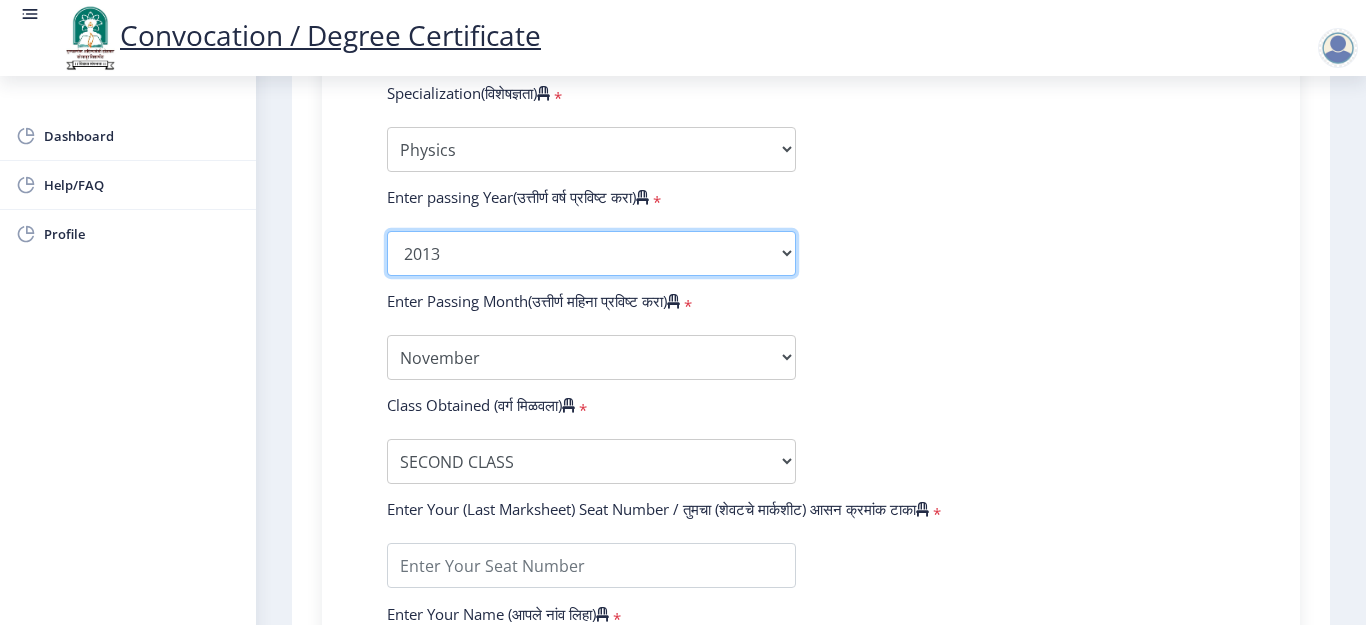 click on "2025   2024   2023   2022   2021   2020   2019   2018   2017   2016   2015   2014   2013   2012   2011   2010   2009   2008   2007   2006   2005   2004   2003   2002   2001   2000   1999   1998   1997   1996   1995   1994   1993   1992   1991   1990   1989   1988   1987   1986   1985   1984   1983   1982   1981   1980   1979   1978   1977   1976" 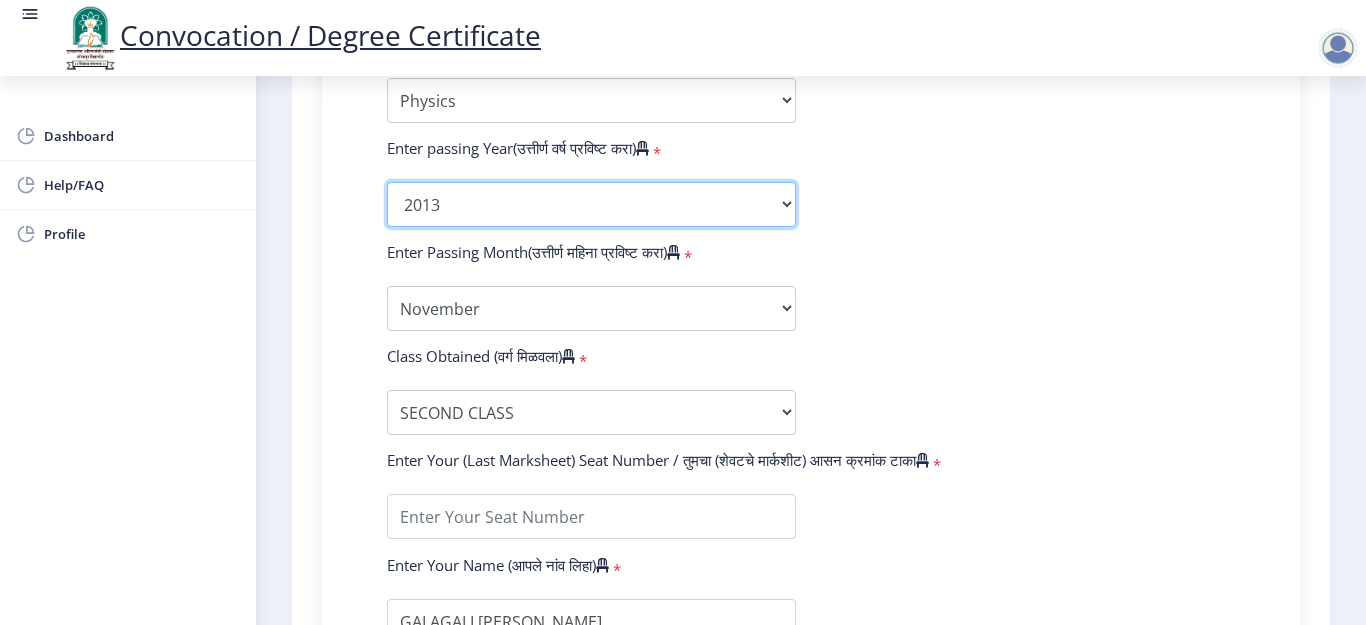 scroll, scrollTop: 1100, scrollLeft: 0, axis: vertical 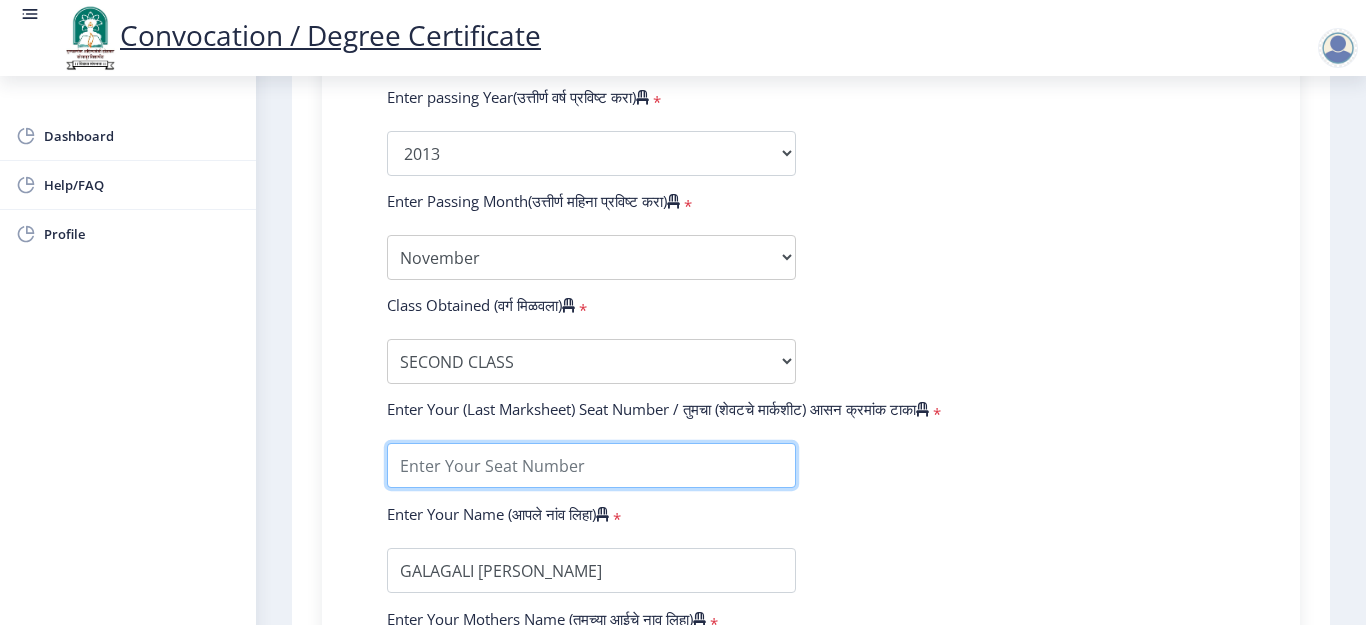 click at bounding box center (591, 465) 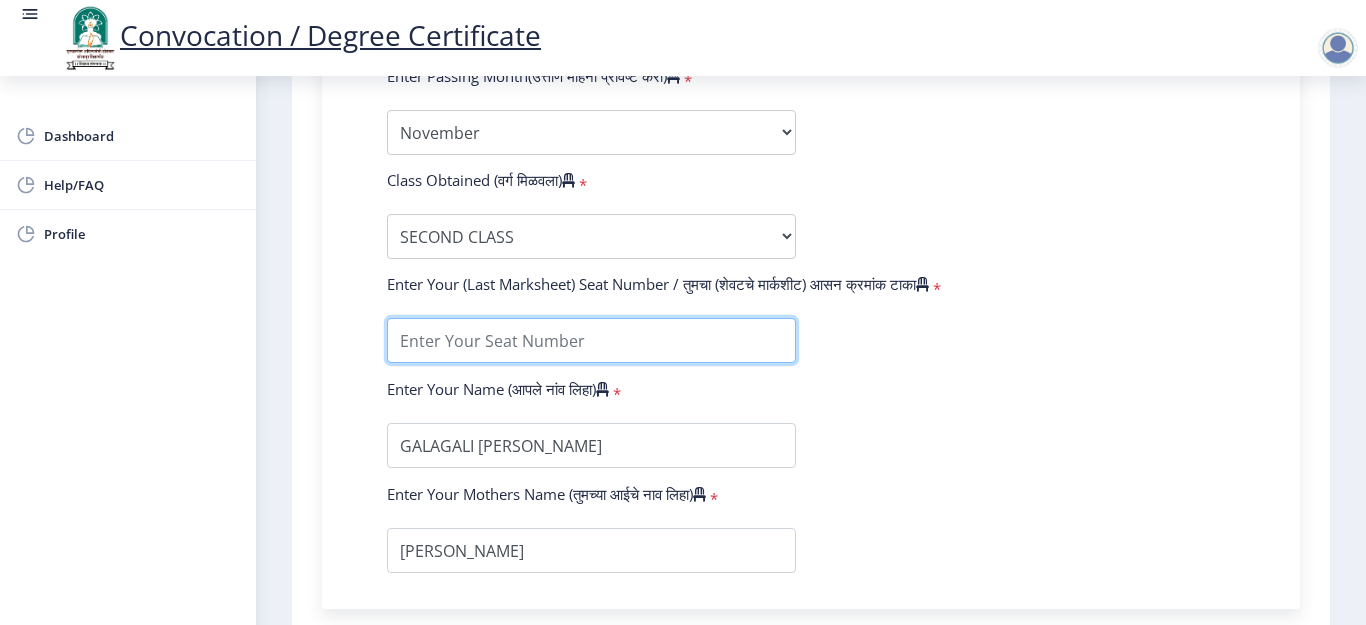 scroll, scrollTop: 1200, scrollLeft: 0, axis: vertical 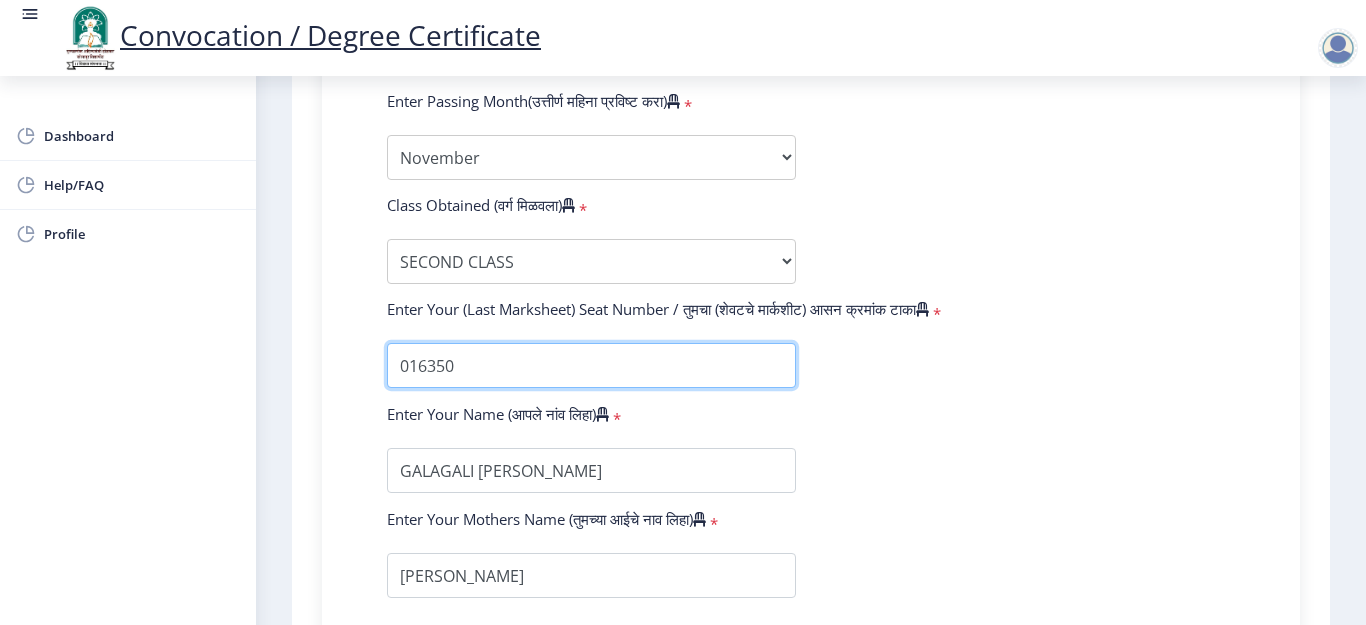 type on "016350" 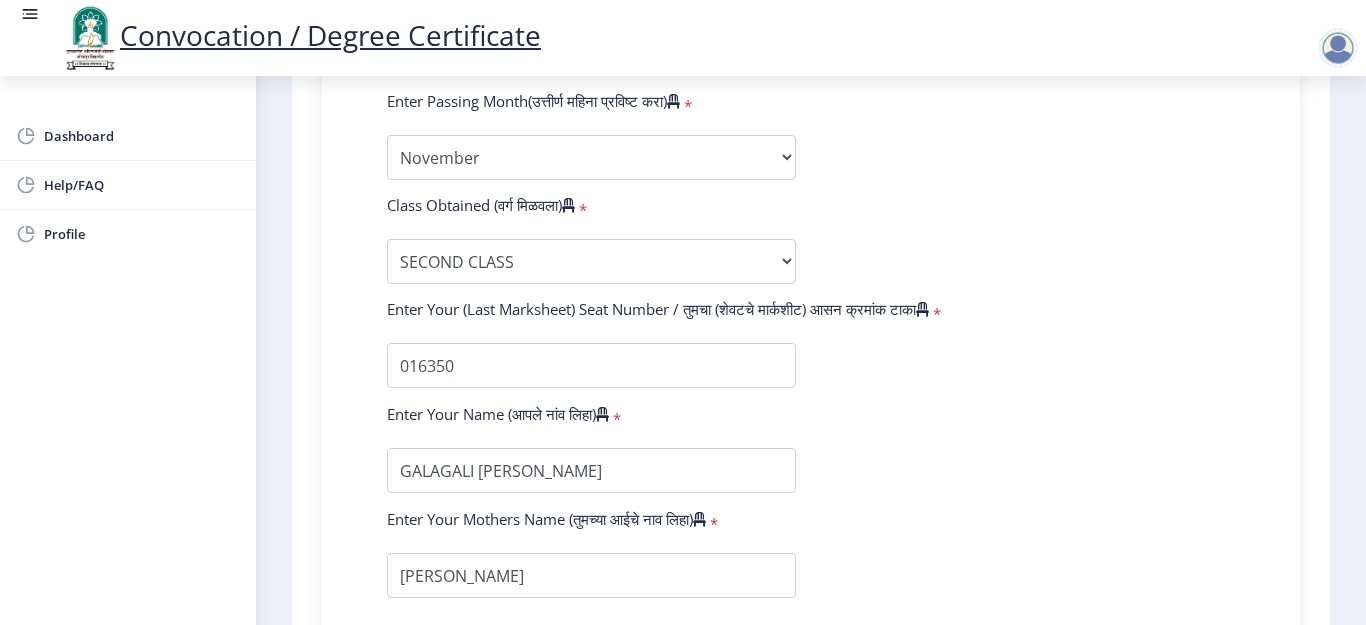 click on "Enter Your PRN Number (तुमचा पीआरएन (कायम नोंदणी क्रमांक) एंटर करा)   * Student Type (विद्यार्थी प्रकार)    * Select Student Type Regular External College Name(कॉलेजचे नाव)   * Sangameshwar College Select College Name Course Name(अभ्यासक्रमाचे नाव)   * Bachelor of Science (Re-Degree) Select Course Name  Specialization(विशेषज्ञता)   * Specialization Botany Chemistry Computer Science Electronics Geology Mathematics Microbiology Physics Statistics Zoology Other Enter passing Year(उत्तीर्ण वर्ष प्रविष्ट करा)   *  2025   2024   2023   2022   2021   2020   2019   2018   2017   2016   2015   2014   2013   2012   2011   2010   2009   2008   2007   2006   2005   2004   2003   2002   2001   2000   1999   1998   1997   1996   1995   1994   1993   1992   1991   1990   1989   1988   1987  * *" 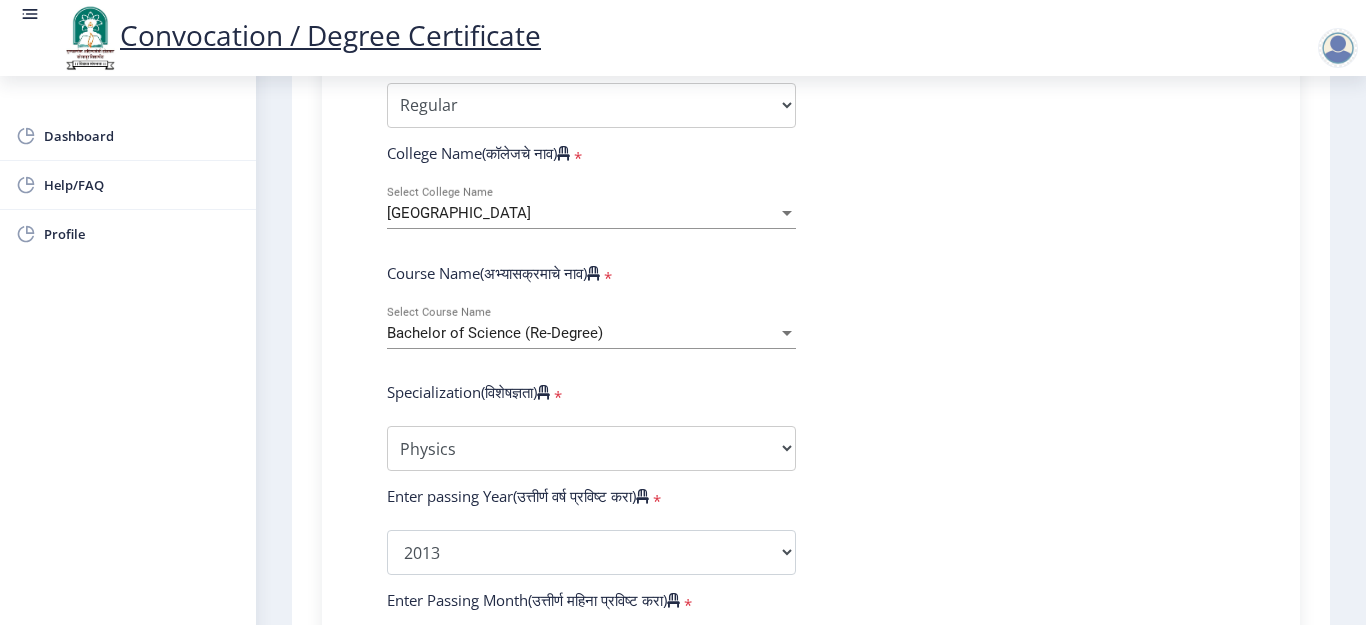 scroll, scrollTop: 700, scrollLeft: 0, axis: vertical 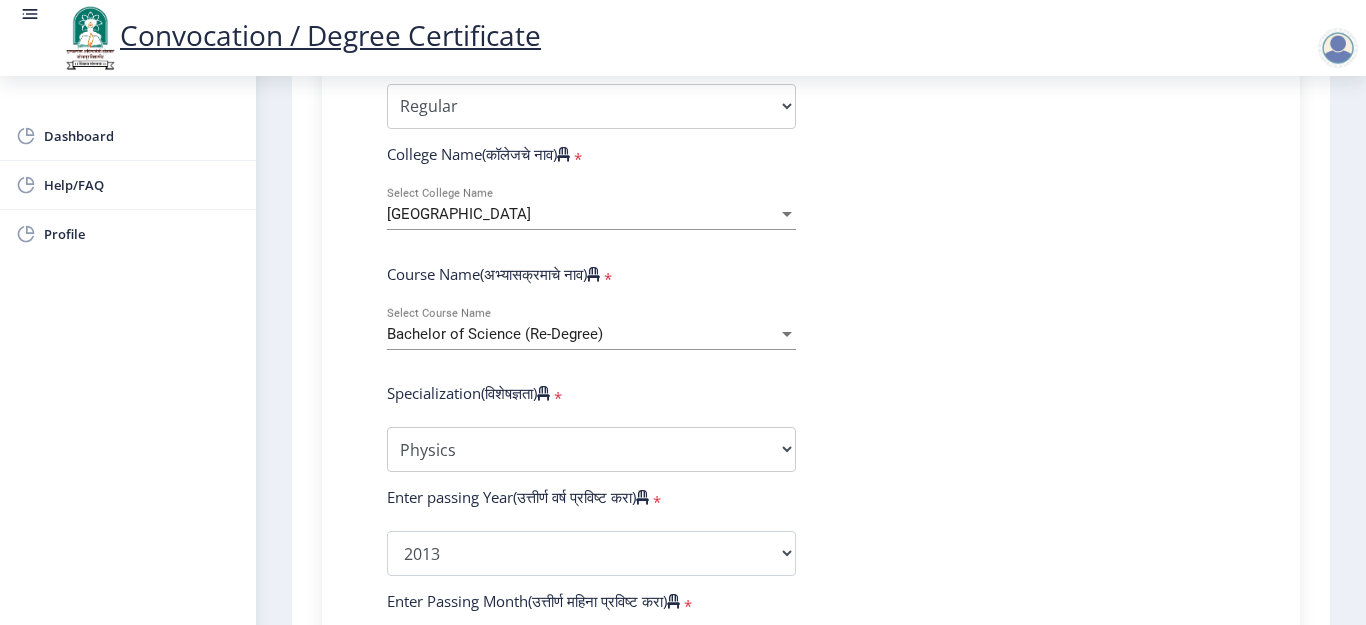 click on "Bachelor of Science (Re-Degree)" at bounding box center [582, 334] 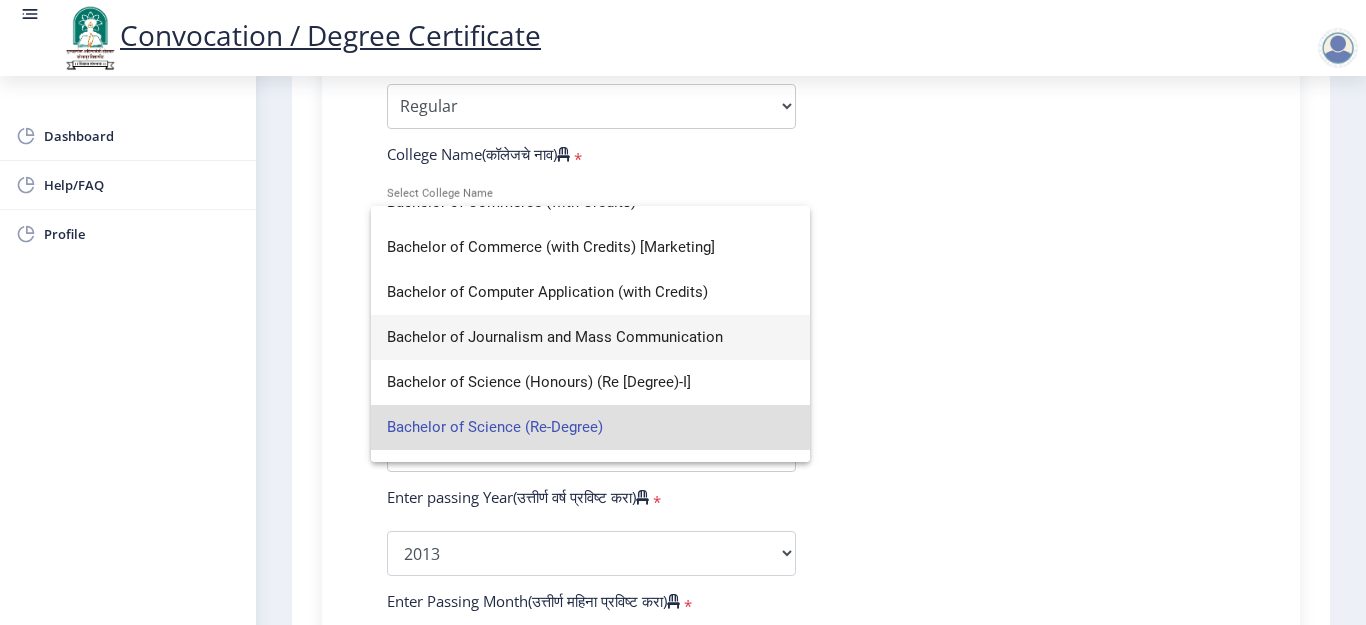 scroll, scrollTop: 300, scrollLeft: 0, axis: vertical 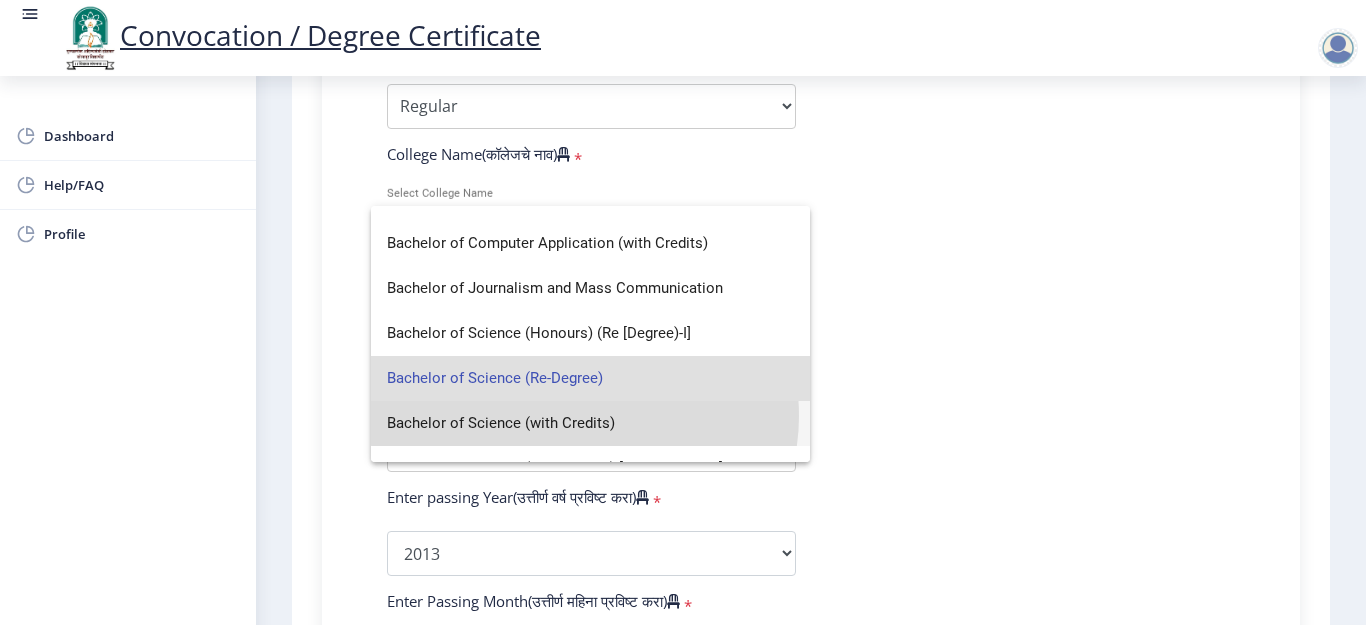 click on "Bachelor of Science (with Credits)" at bounding box center (590, 423) 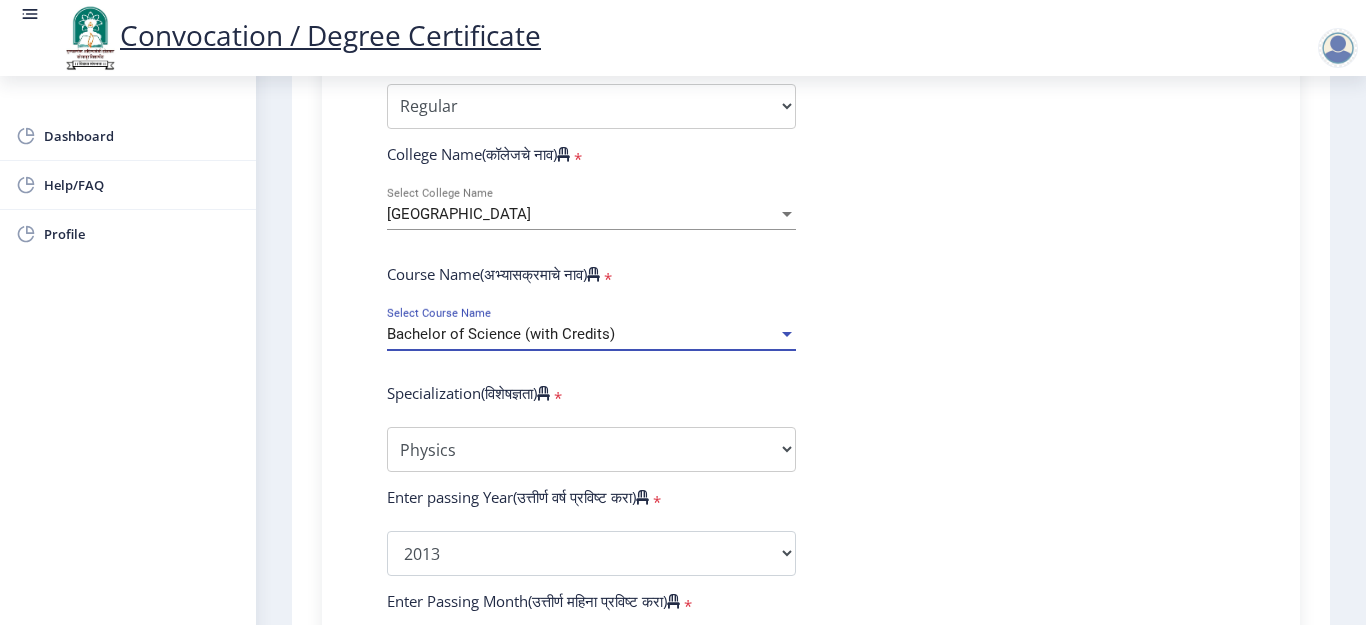 click on "Bachelor of Science (with Credits)" at bounding box center (501, 334) 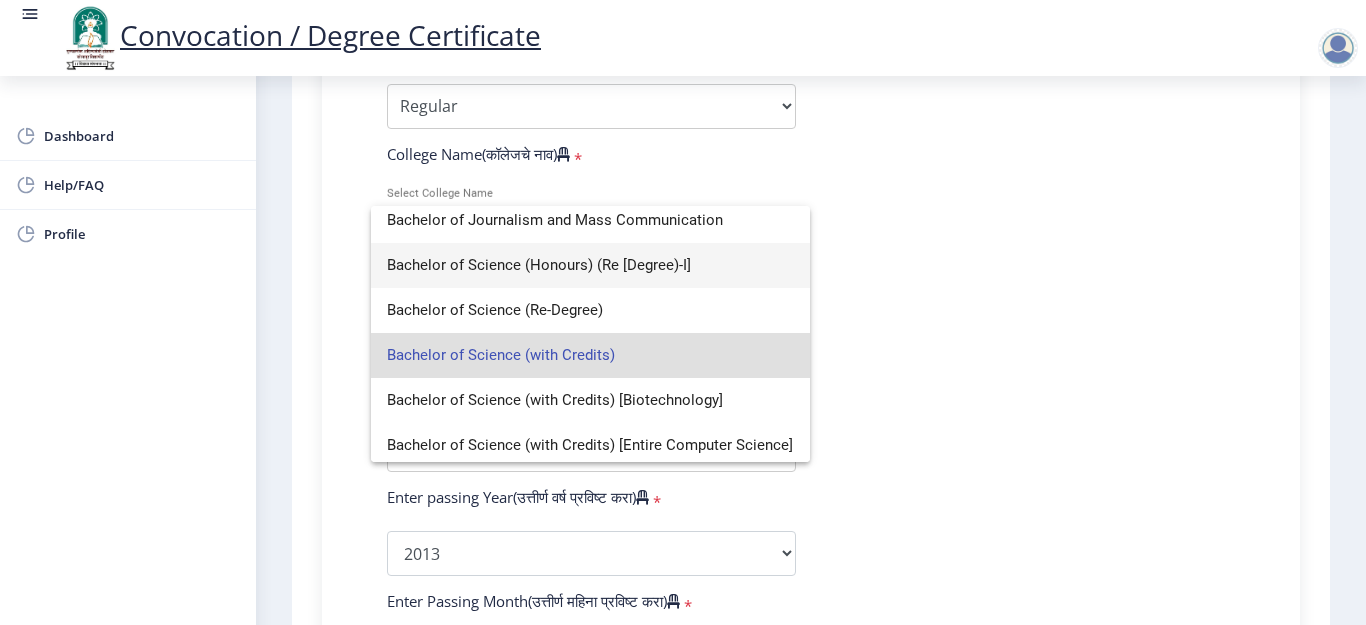 scroll, scrollTop: 400, scrollLeft: 0, axis: vertical 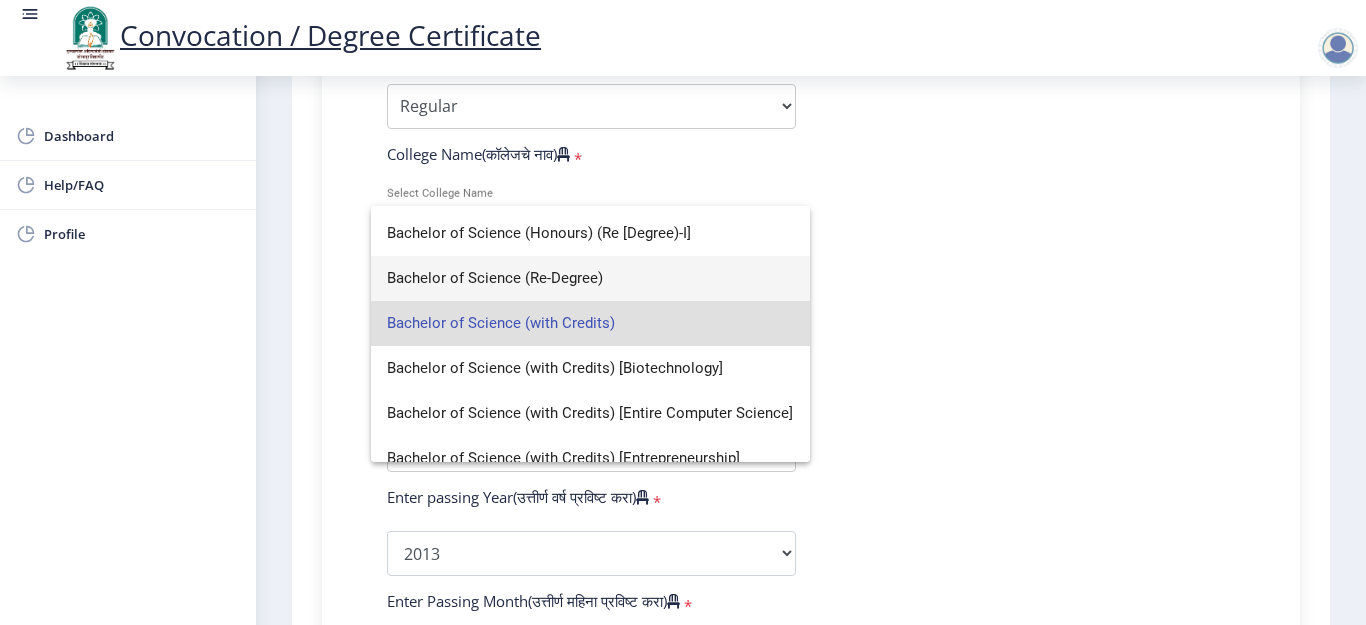 drag, startPoint x: 573, startPoint y: 407, endPoint x: 440, endPoint y: 278, distance: 185.28357 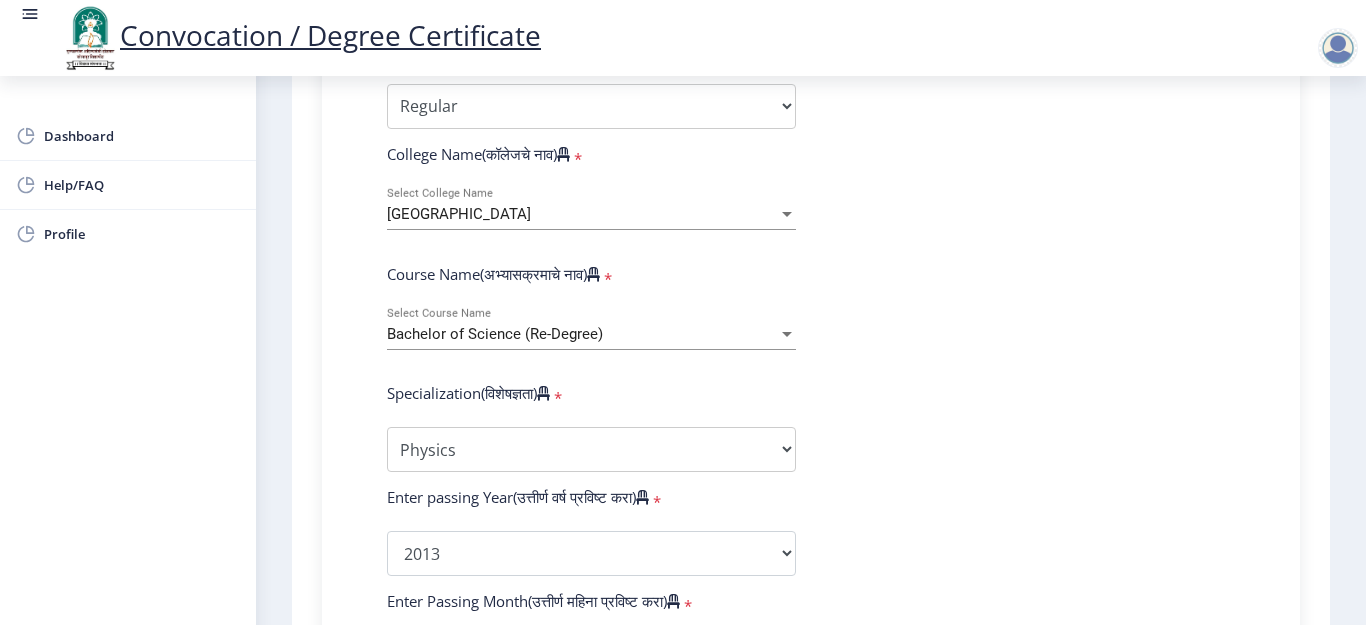click on "Enter Your PRN Number (तुमचा पीआरएन (कायम नोंदणी क्रमांक) एंटर करा)   * Student Type (विद्यार्थी प्रकार)    * Select Student Type Regular External College Name(कॉलेजचे नाव)   * Sangameshwar College Select College Name Course Name(अभ्यासक्रमाचे नाव)   * Bachelor of Science (Re-Degree) Select Course Name  Specialization(विशेषज्ञता)   * Specialization Botany Chemistry Computer Science Electronics Geology Mathematics Microbiology Physics Statistics Zoology Other Enter passing Year(उत्तीर्ण वर्ष प्रविष्ट करा)   *  2025   2024   2023   2022   2021   2020   2019   2018   2017   2016   2015   2014   2013   2012   2011   2010   2009   2008   2007   2006   2005   2004   2003   2002   2001   2000   1999   1998   1997   1996   1995   1994   1993   1992   1991   1990   1989   1988   1987  * *" 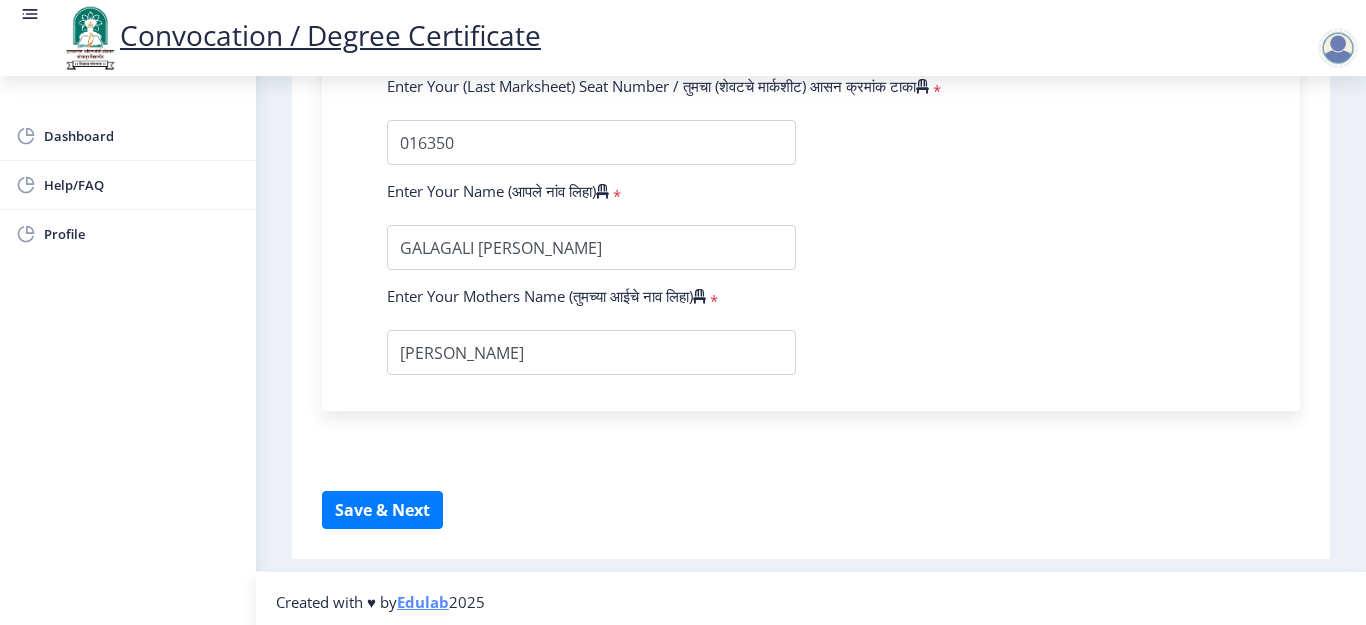 scroll, scrollTop: 1430, scrollLeft: 0, axis: vertical 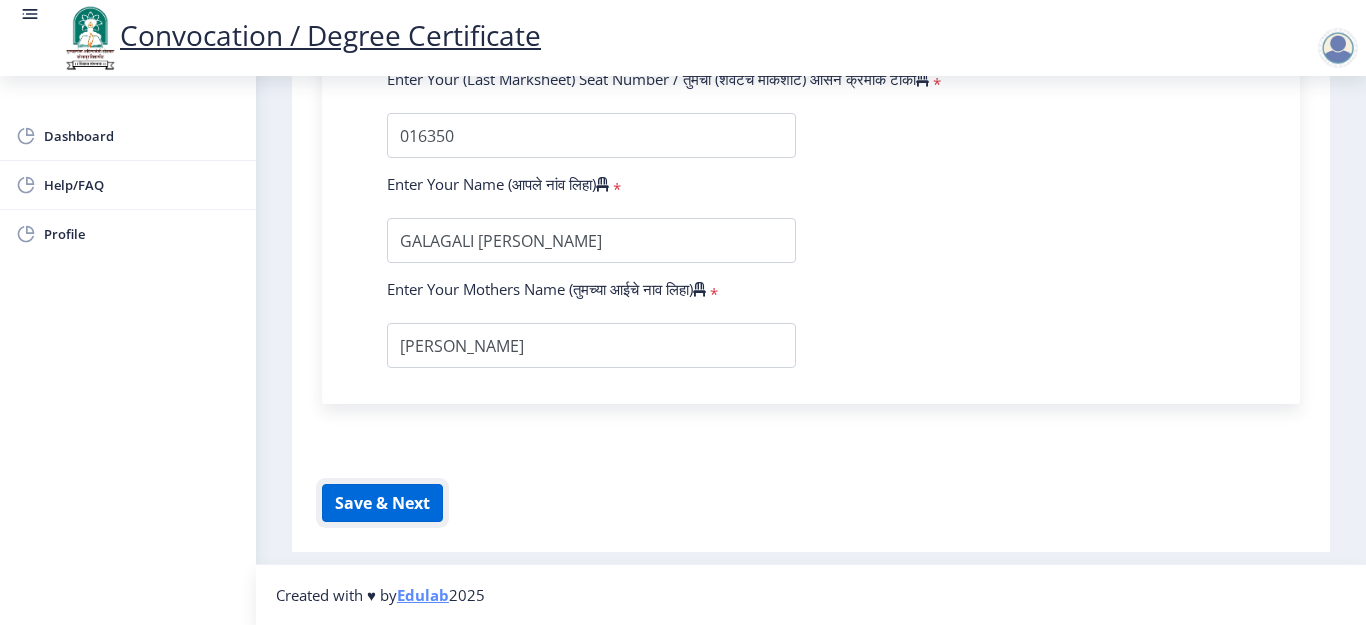 click on "Save & Next" 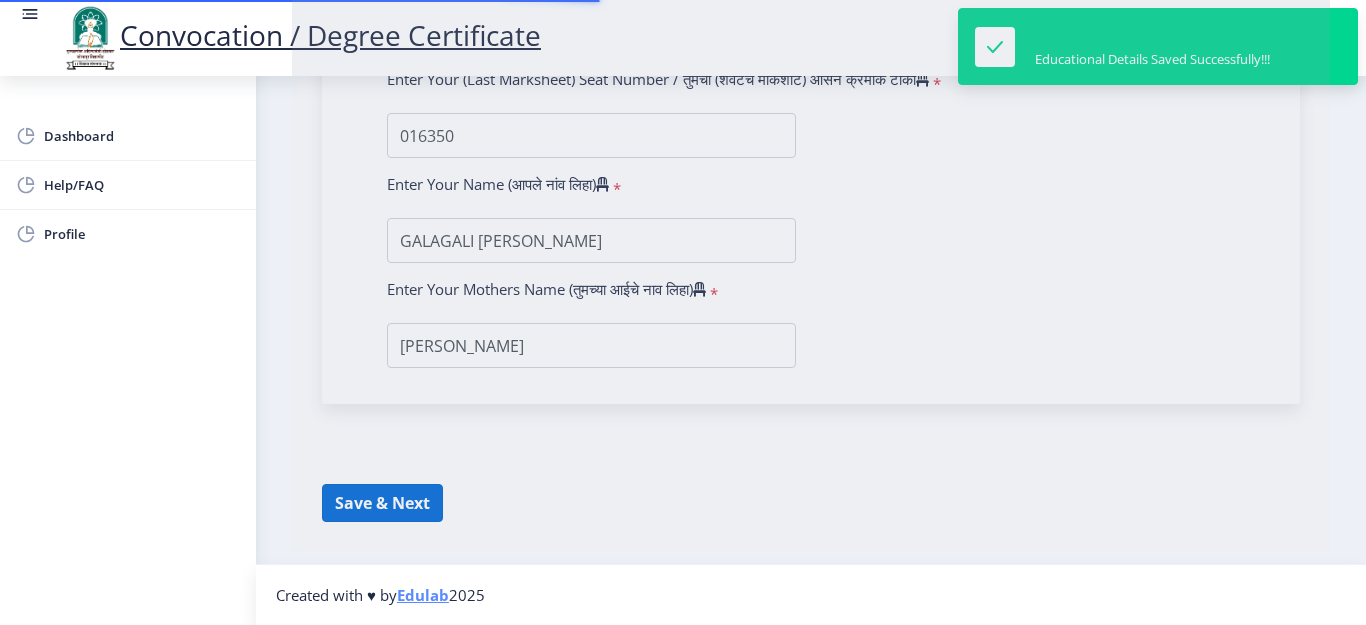 select 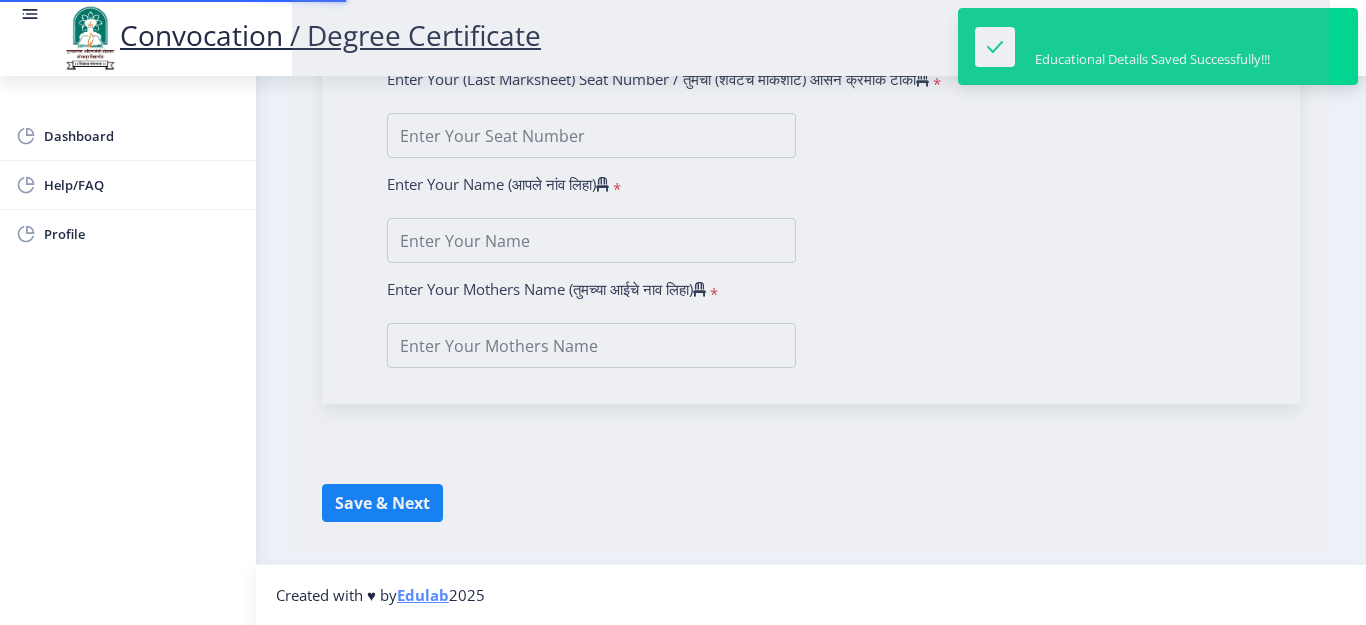 scroll, scrollTop: 0, scrollLeft: 0, axis: both 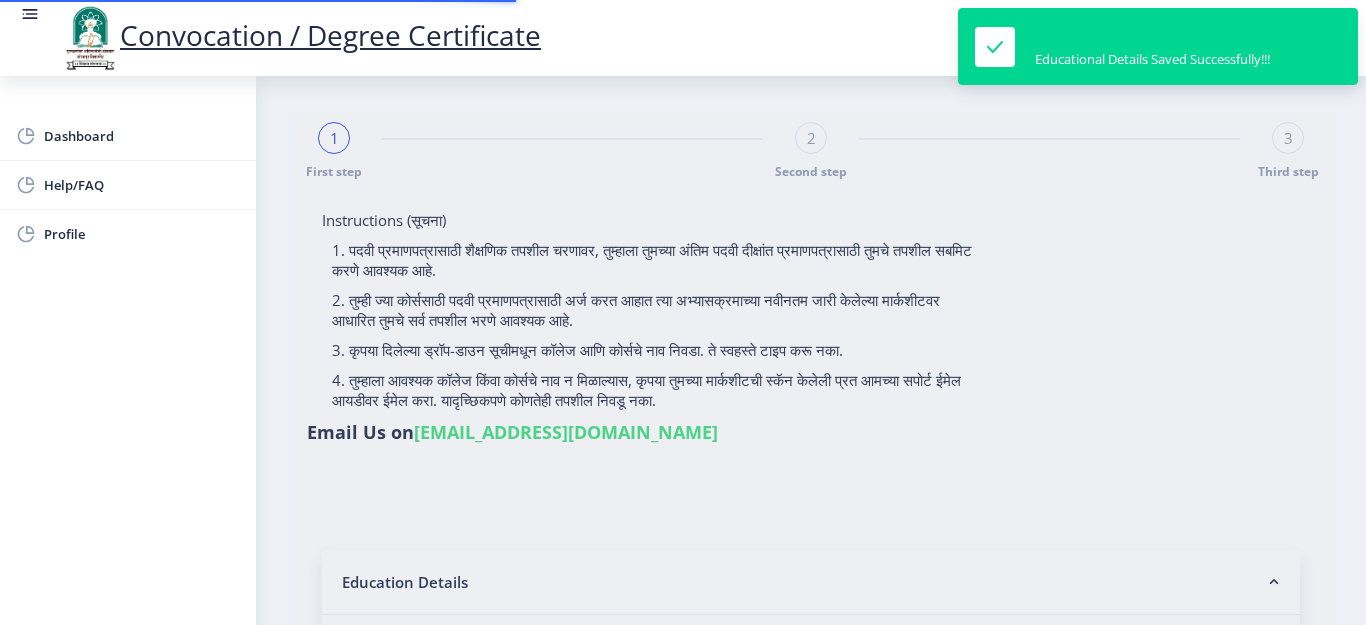 type on "GALAGALI [PERSON_NAME]" 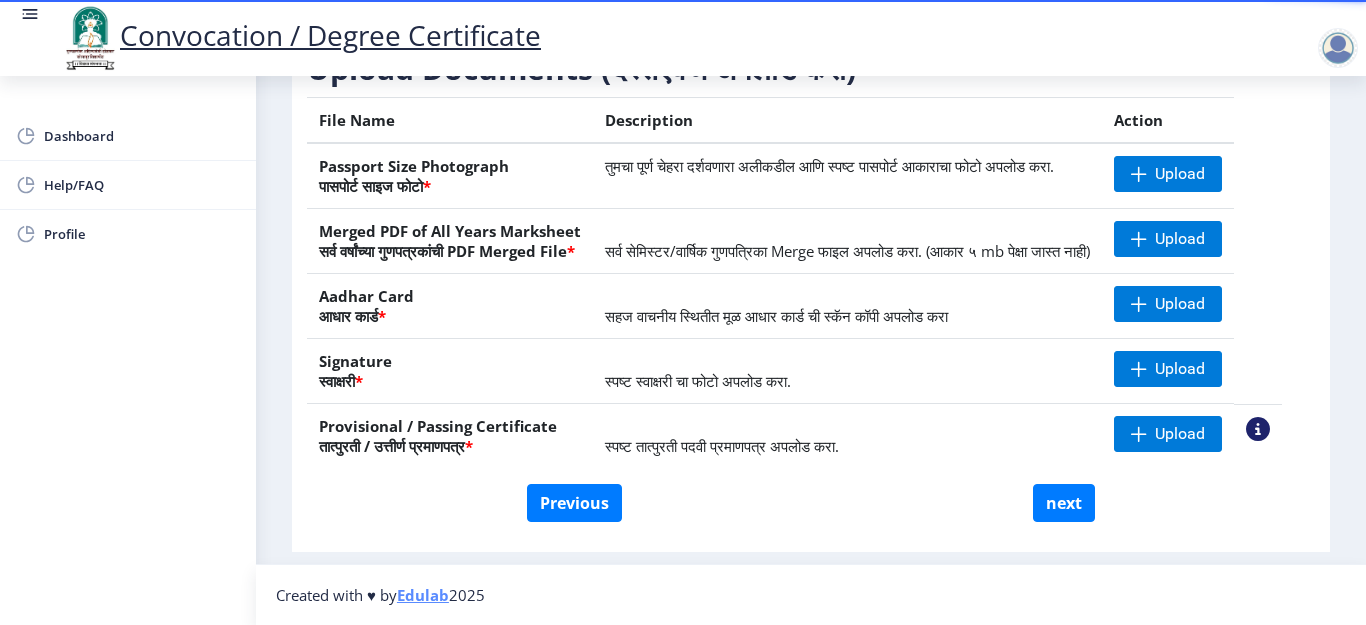 scroll, scrollTop: 385, scrollLeft: 0, axis: vertical 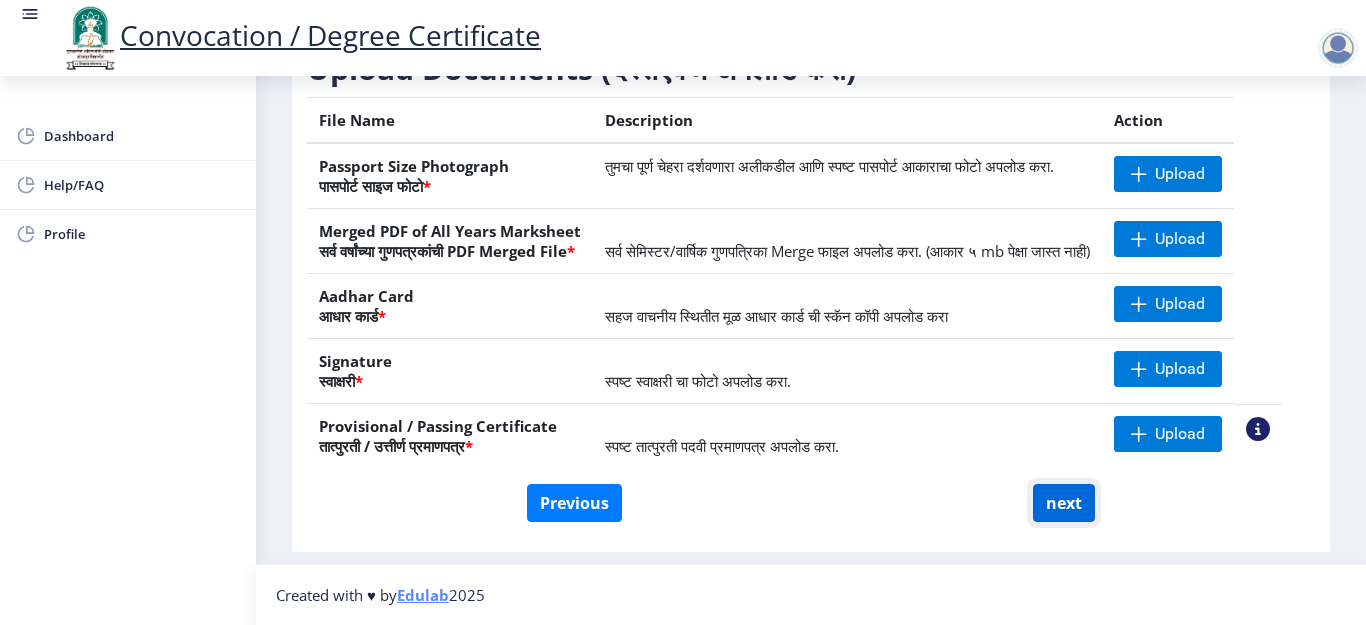 click on "next" 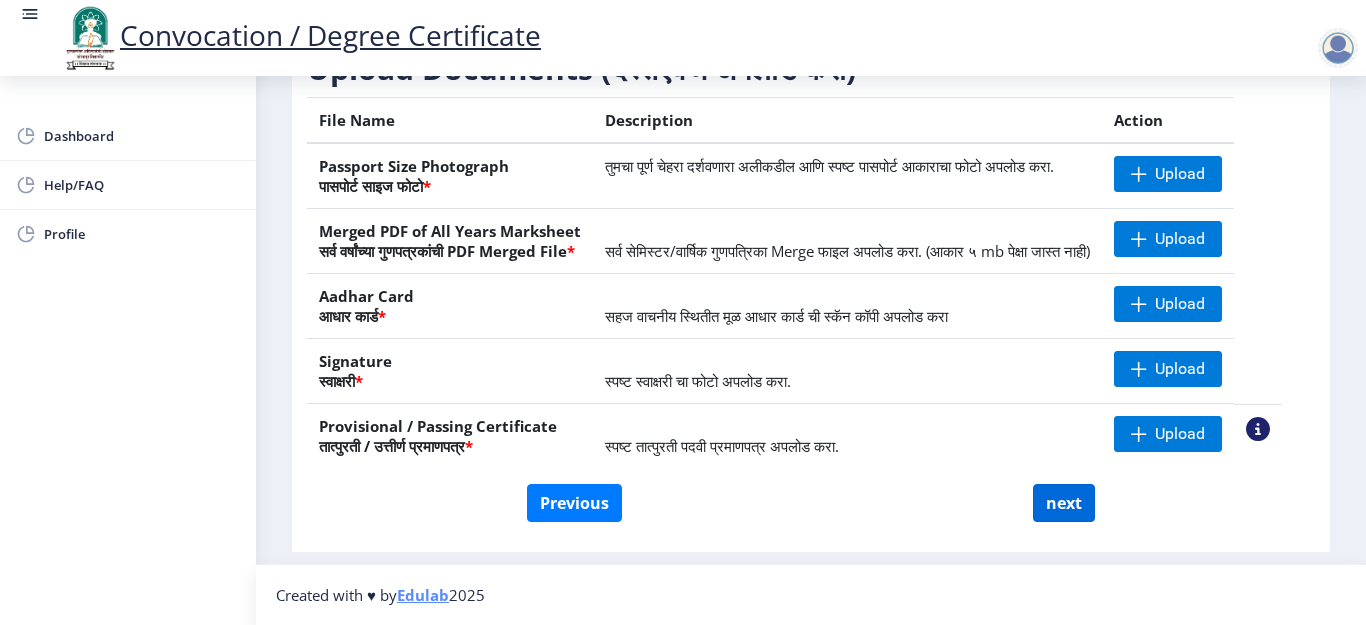 select 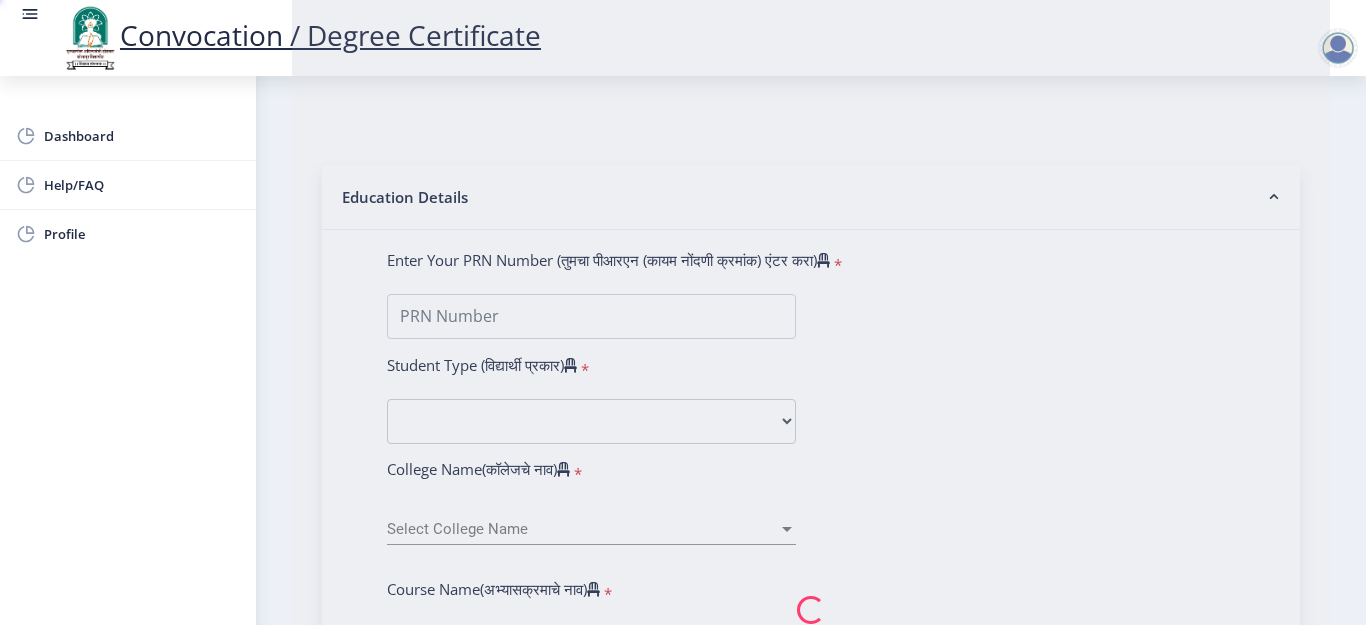 scroll, scrollTop: 0, scrollLeft: 0, axis: both 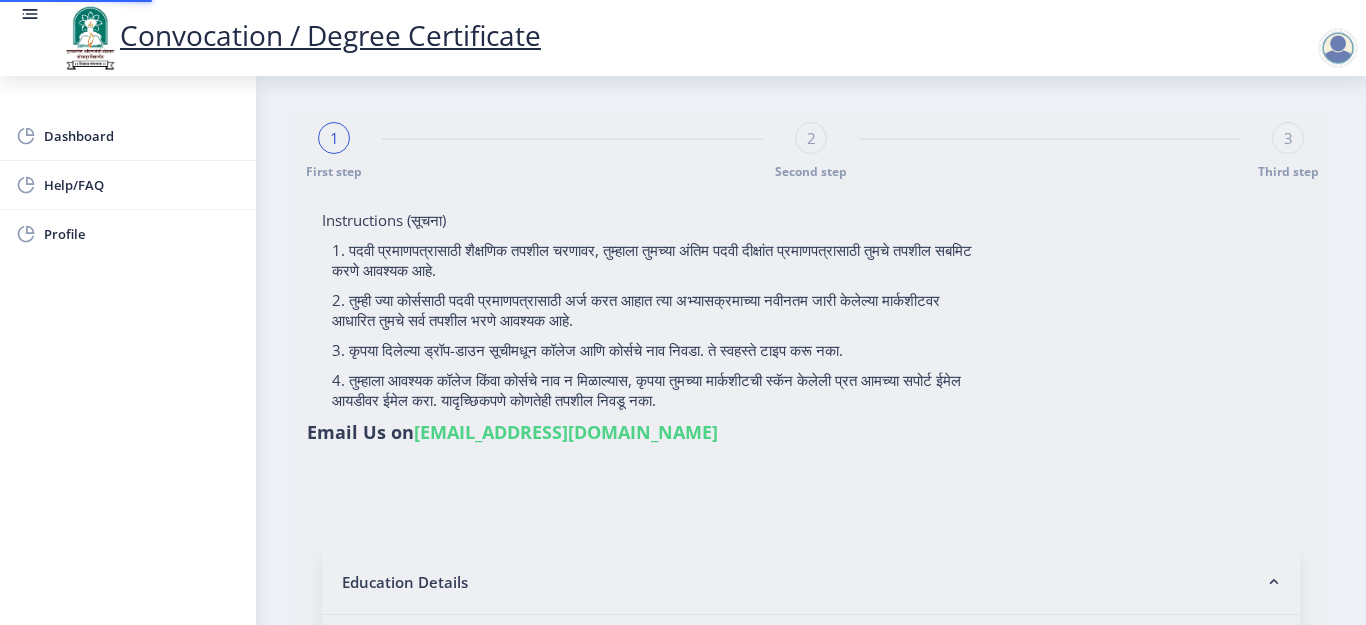 type on "GALAGALI [PERSON_NAME]" 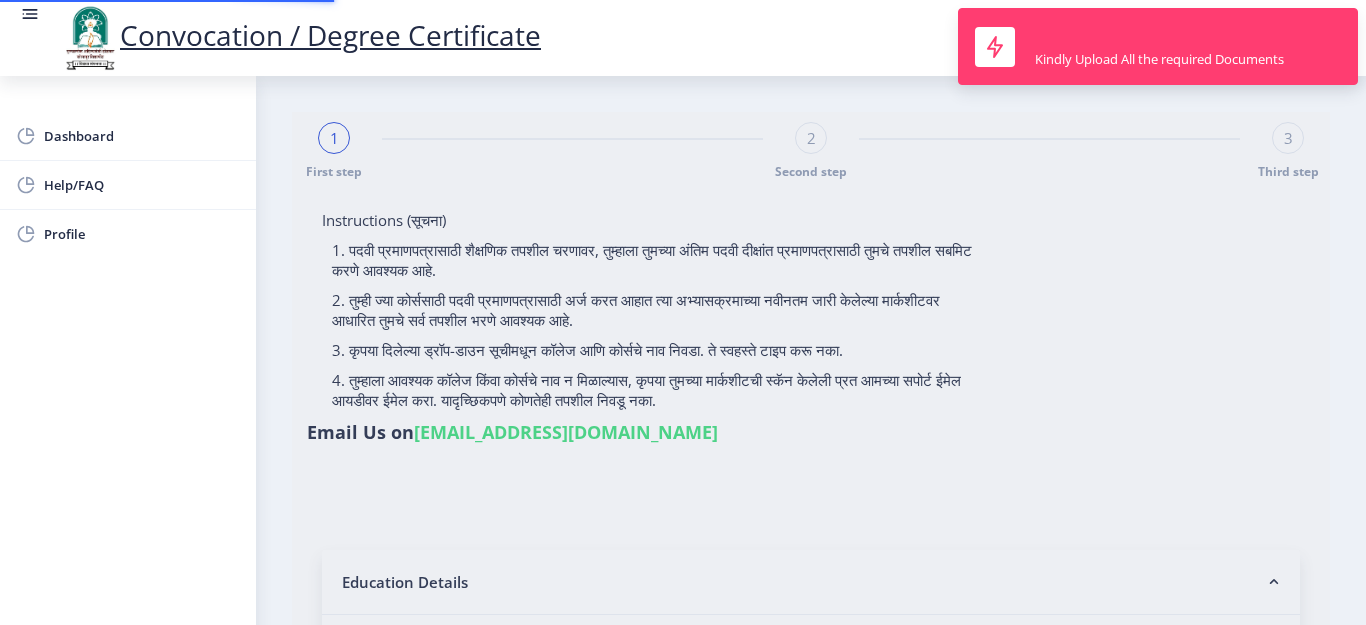 type on "2009032500163915" 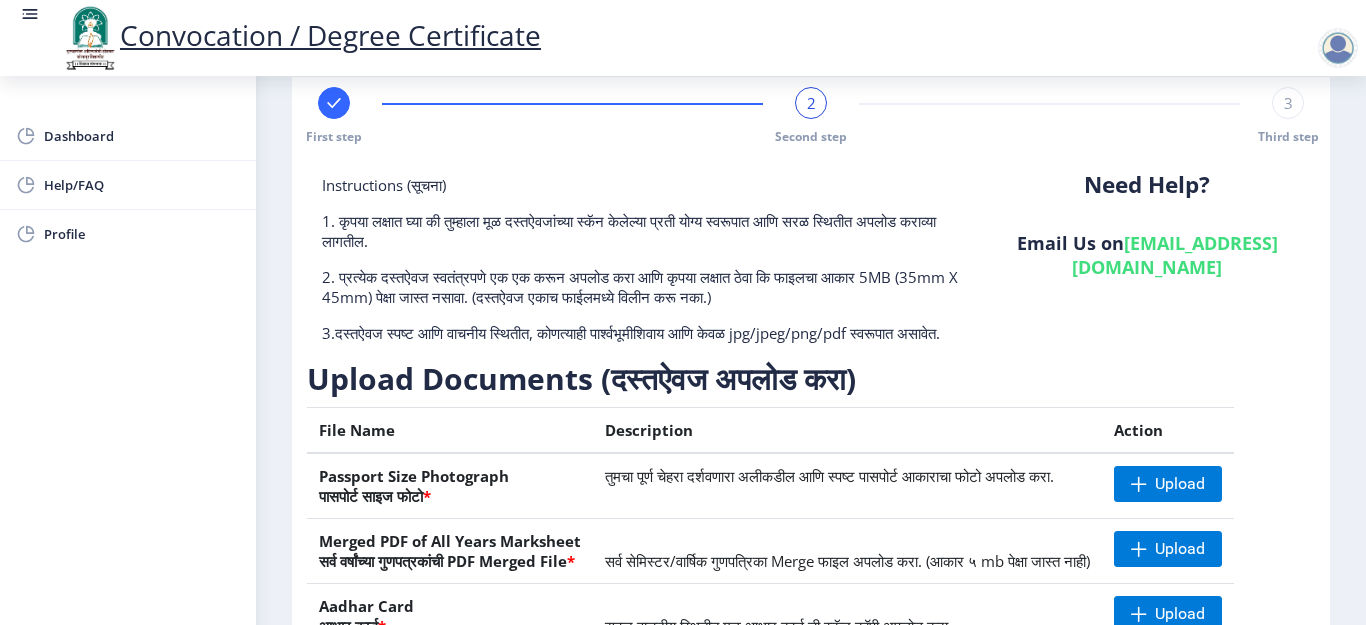 scroll, scrollTop: 0, scrollLeft: 0, axis: both 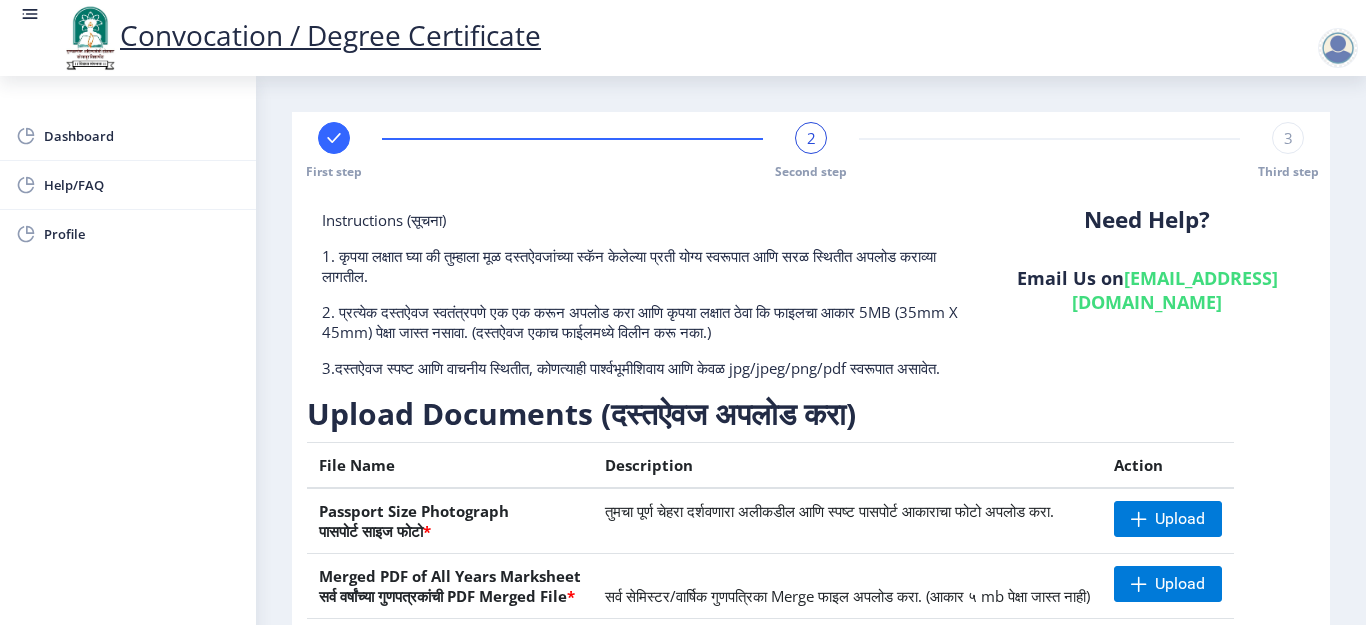 click 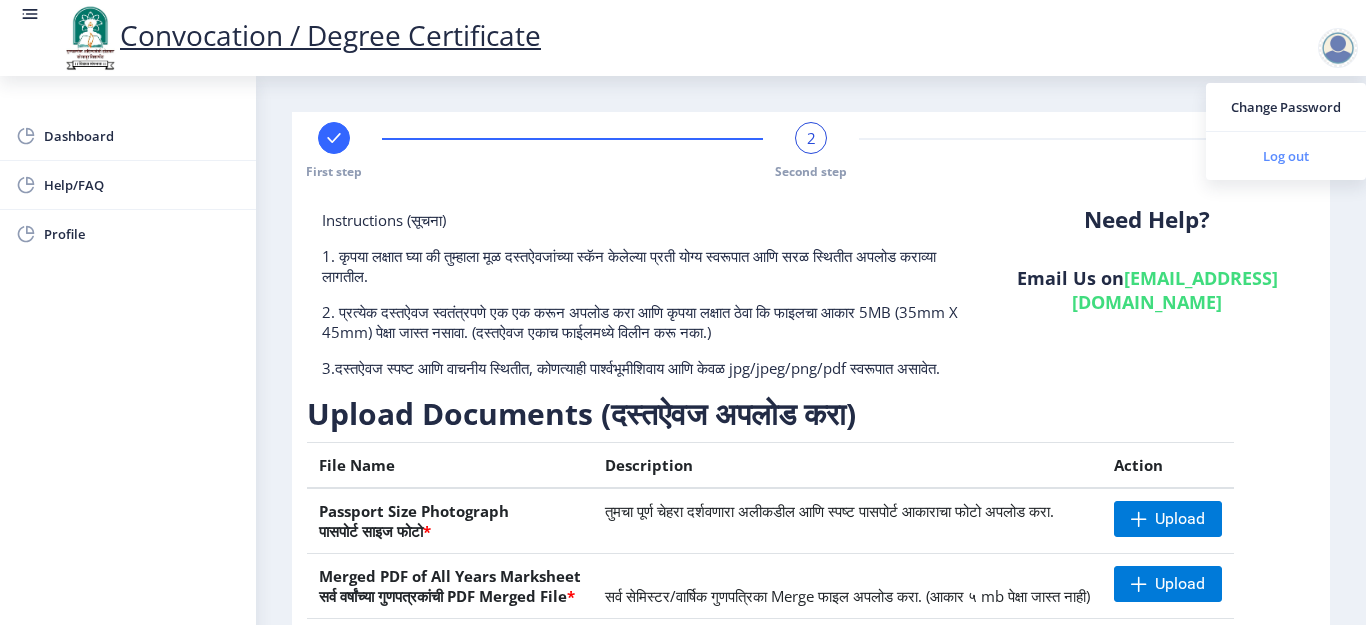 click on "Log out" at bounding box center [1286, 156] 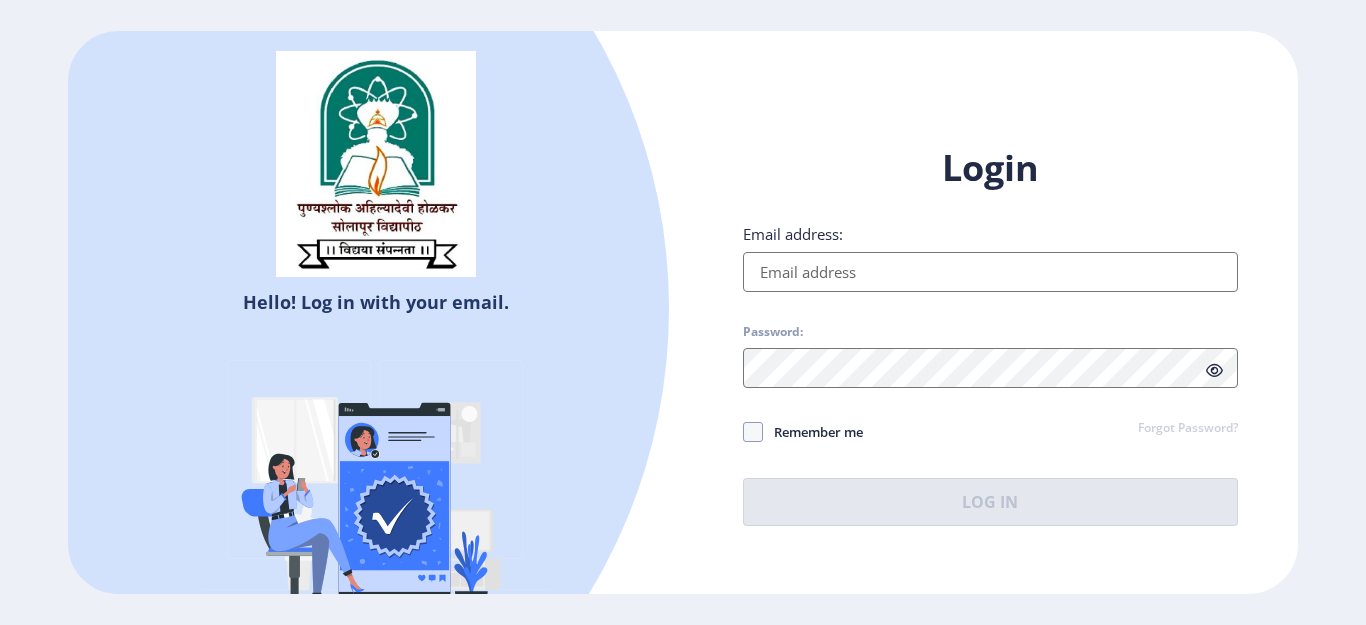 type on "[EMAIL_ADDRESS][DOMAIN_NAME]" 